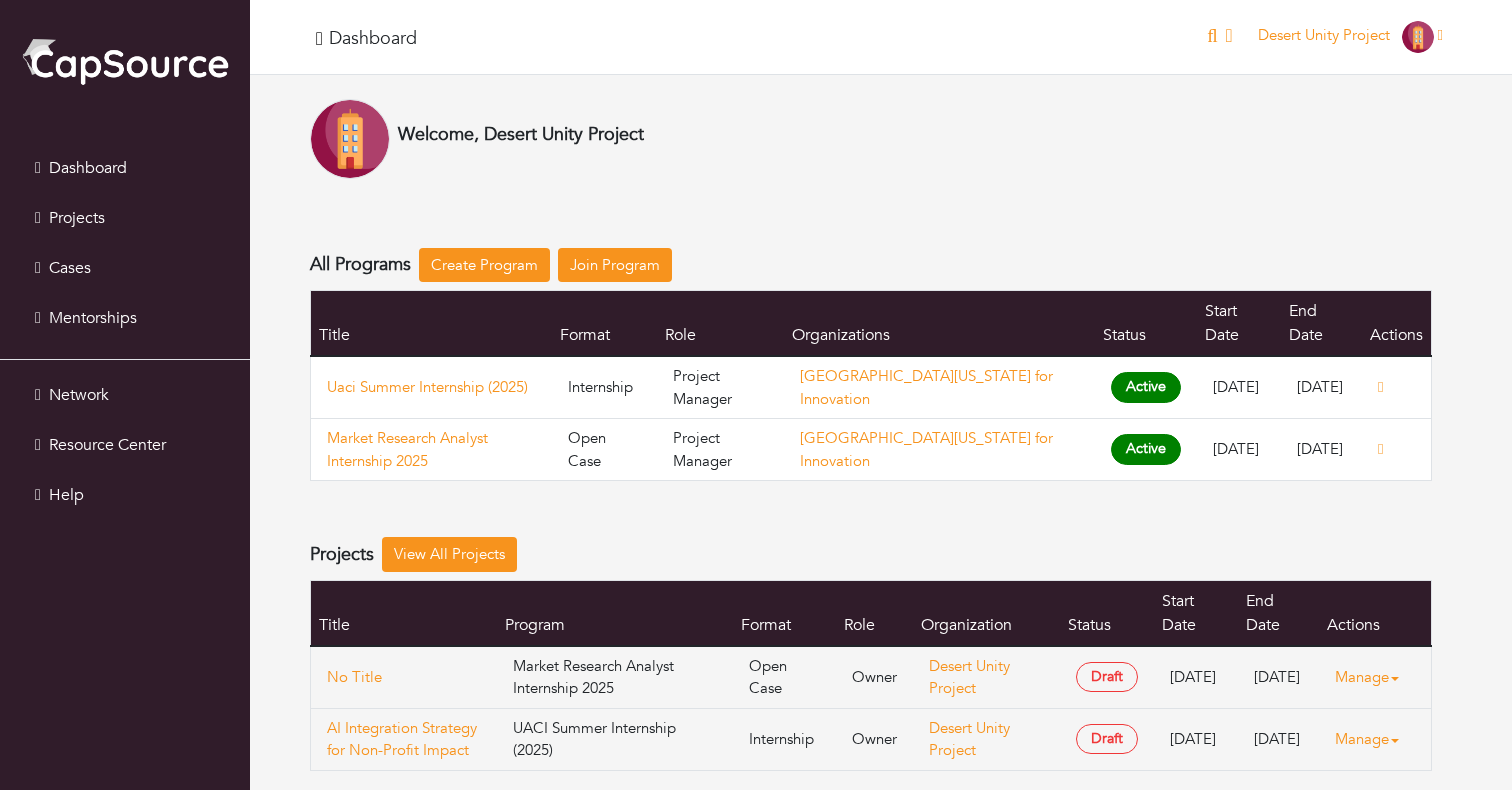 scroll, scrollTop: 0, scrollLeft: 0, axis: both 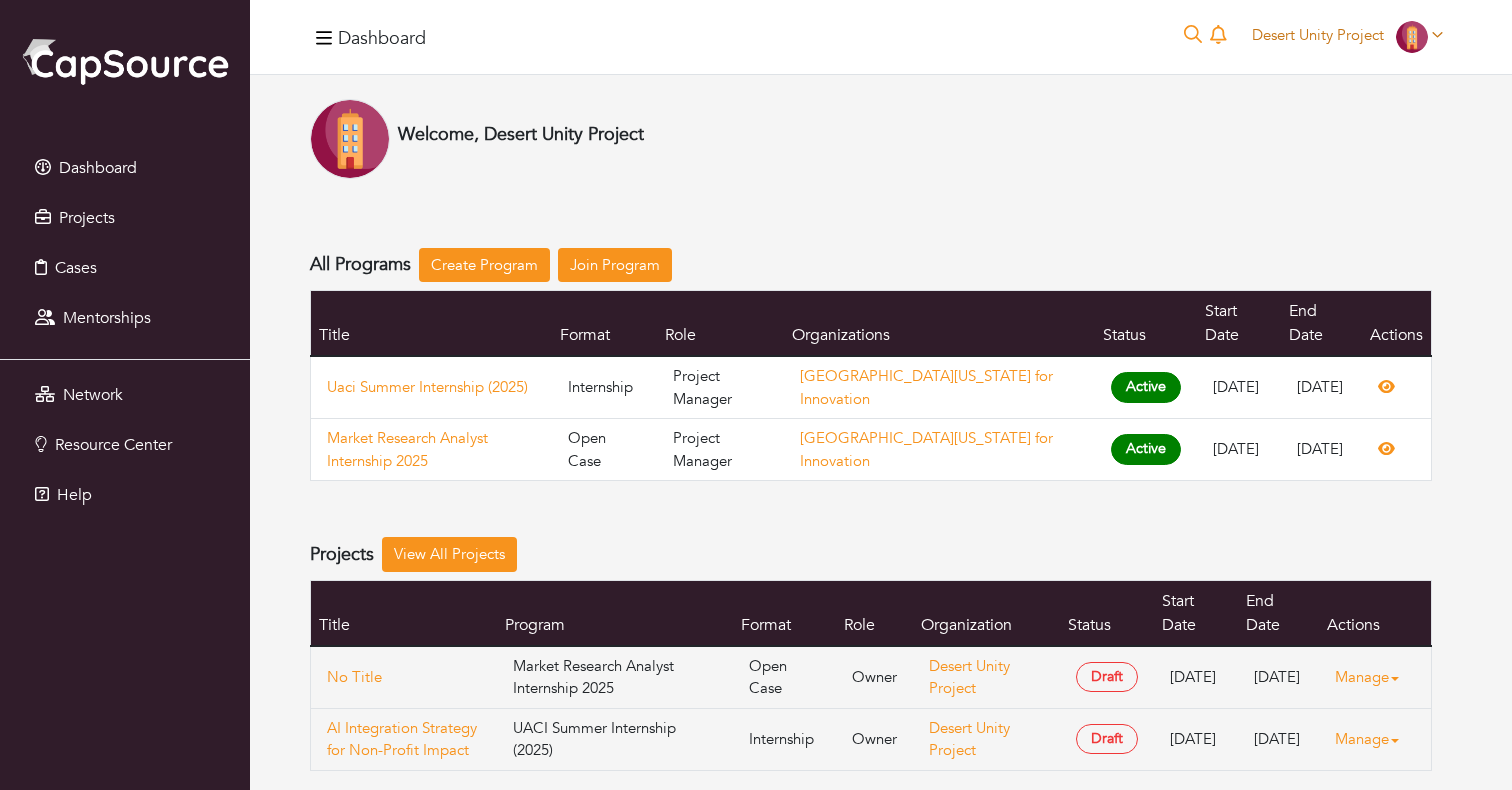 click on "Desert Unity Project" at bounding box center [1318, 35] 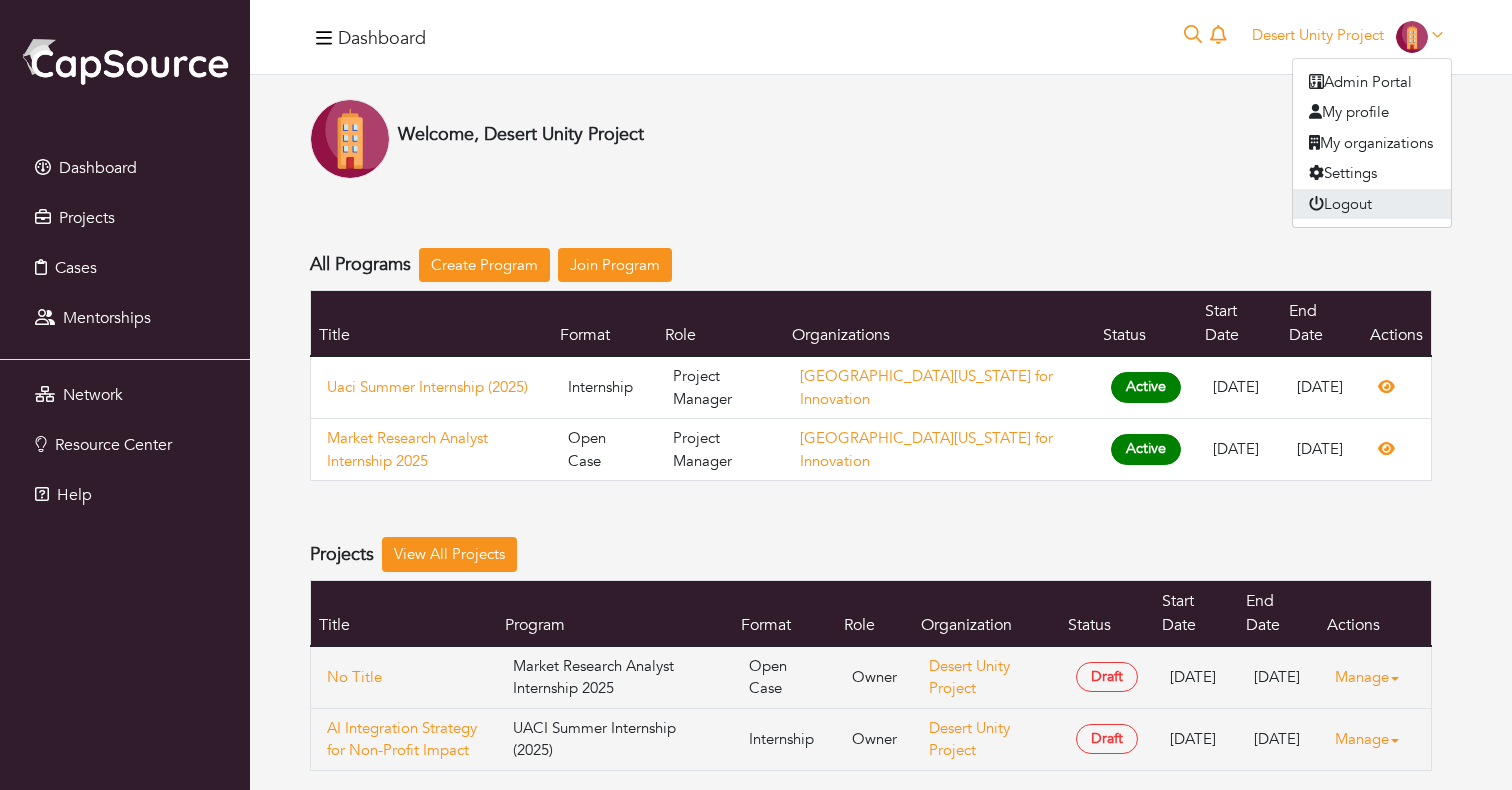 click on "Logout" at bounding box center (1372, 204) 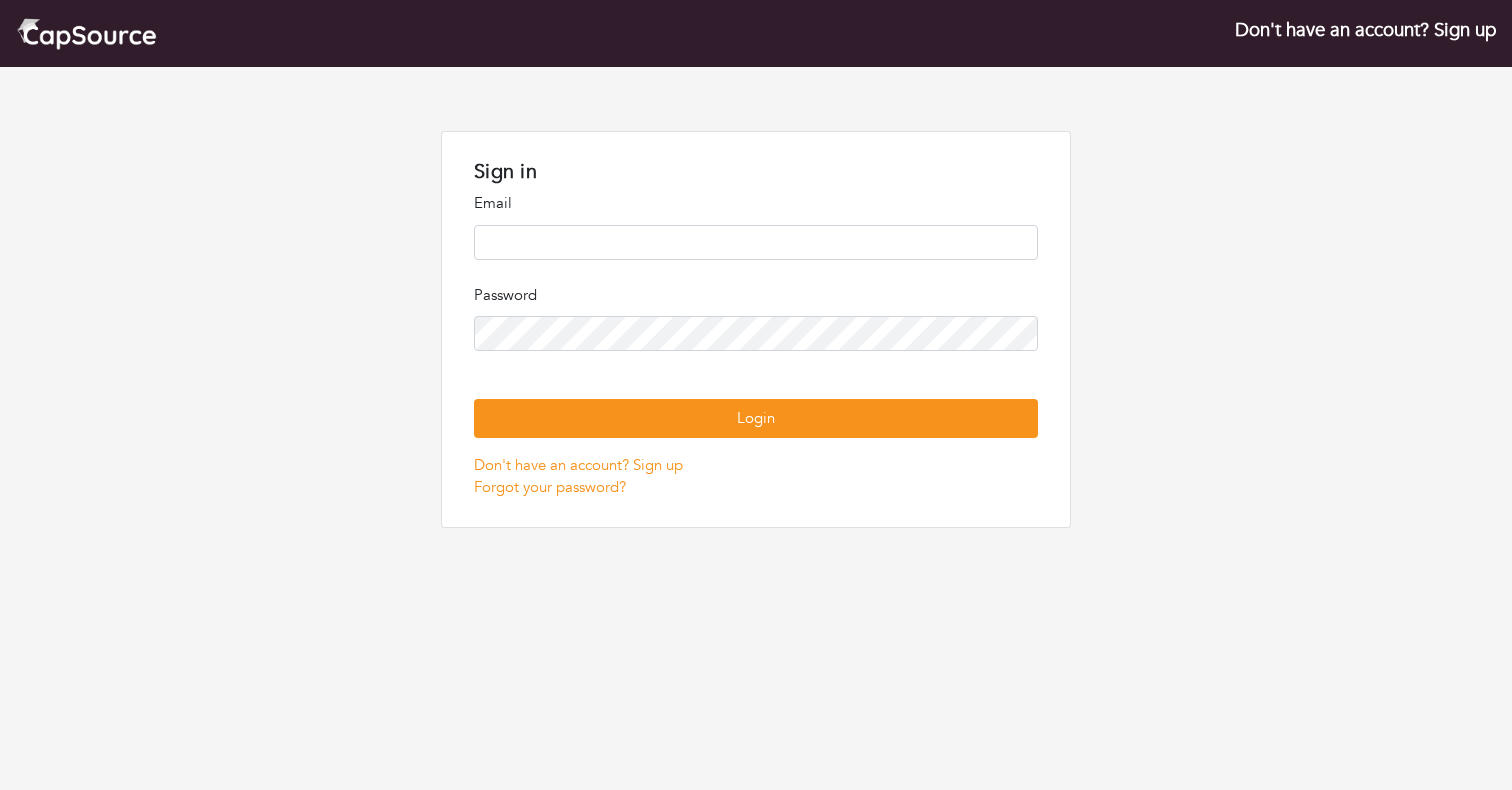 scroll, scrollTop: 0, scrollLeft: 0, axis: both 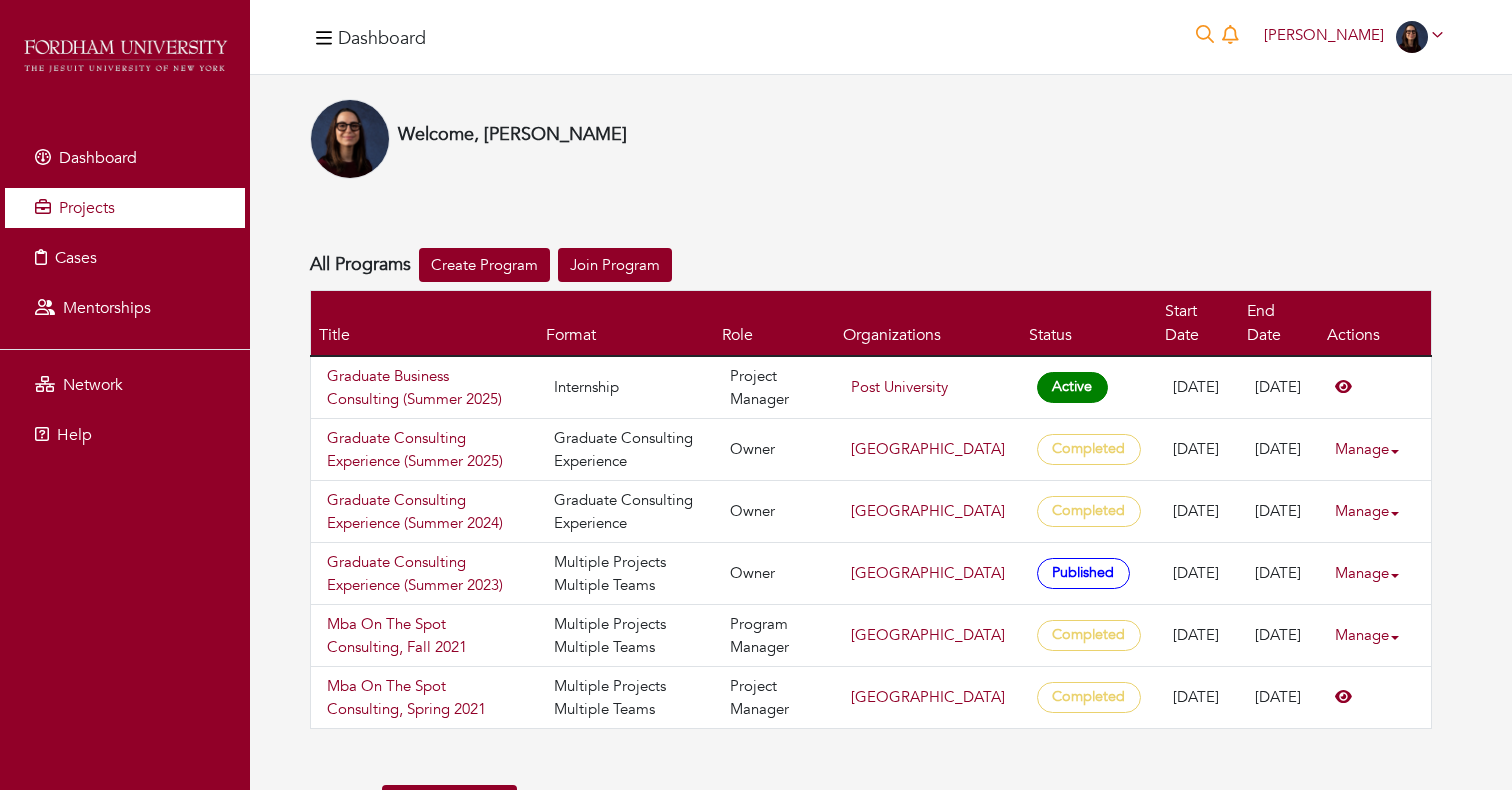 click on "Projects" at bounding box center (125, 208) 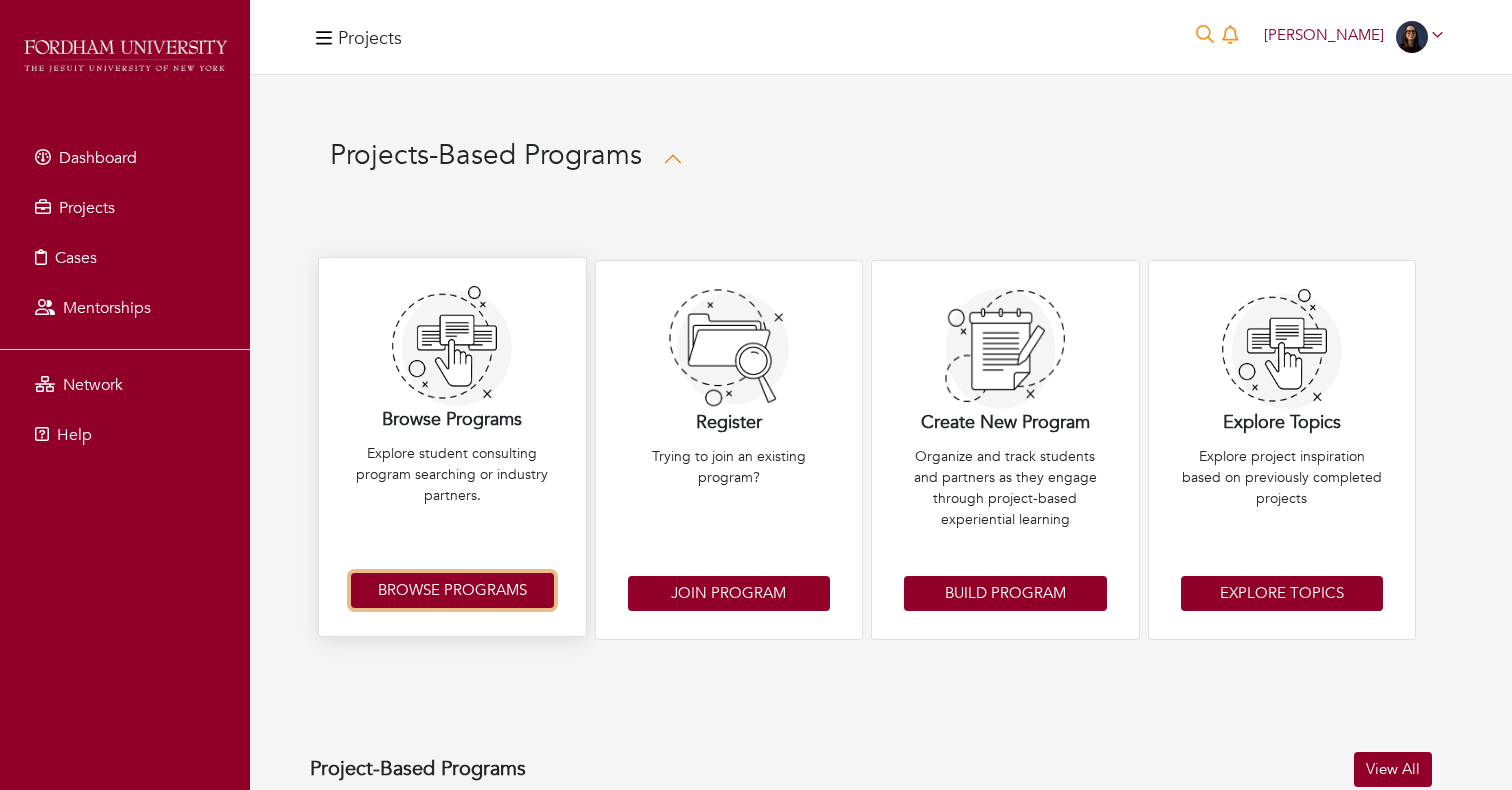 click on "Browse Programs" at bounding box center (452, 590) 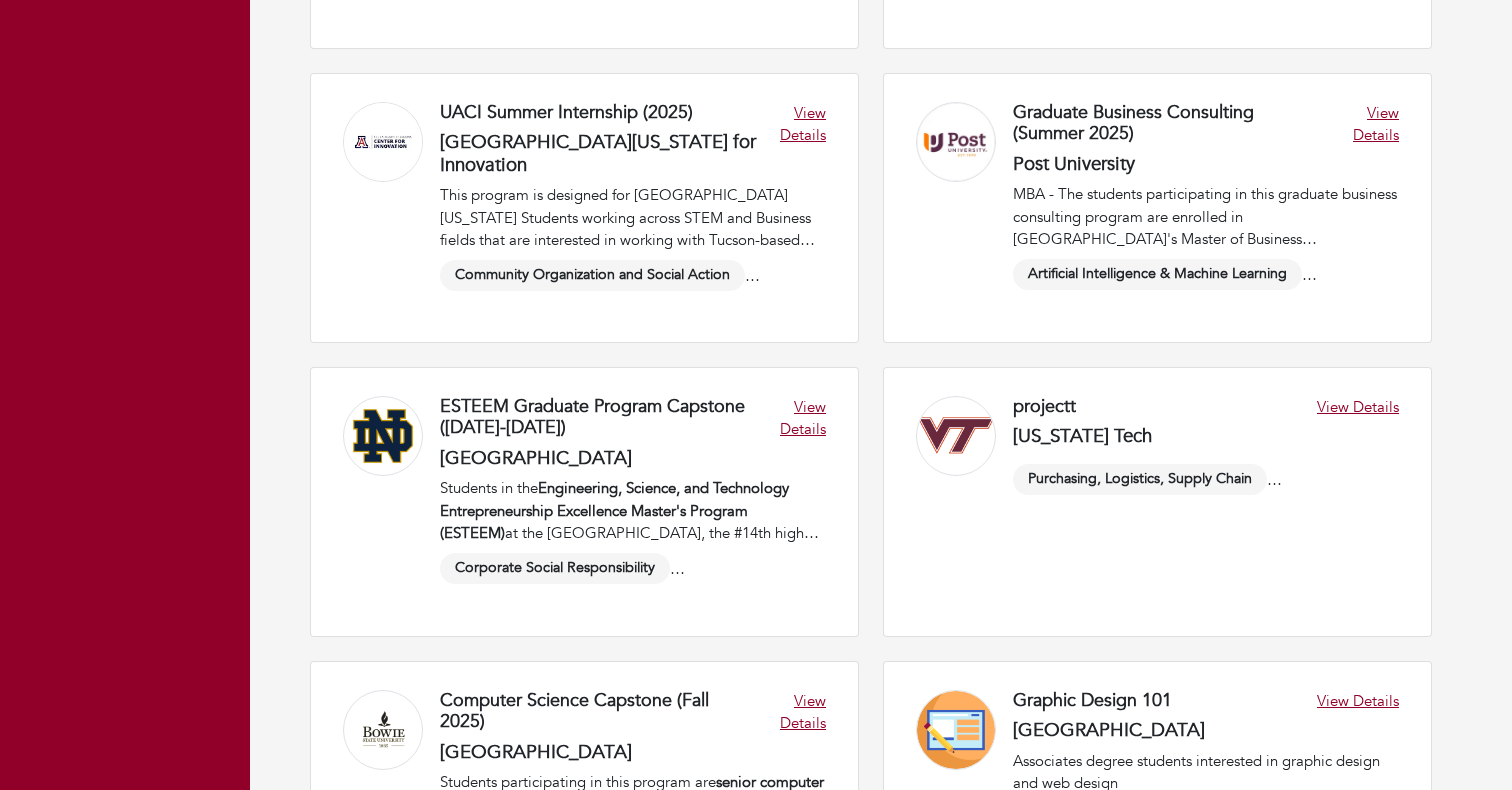 scroll, scrollTop: 901, scrollLeft: 0, axis: vertical 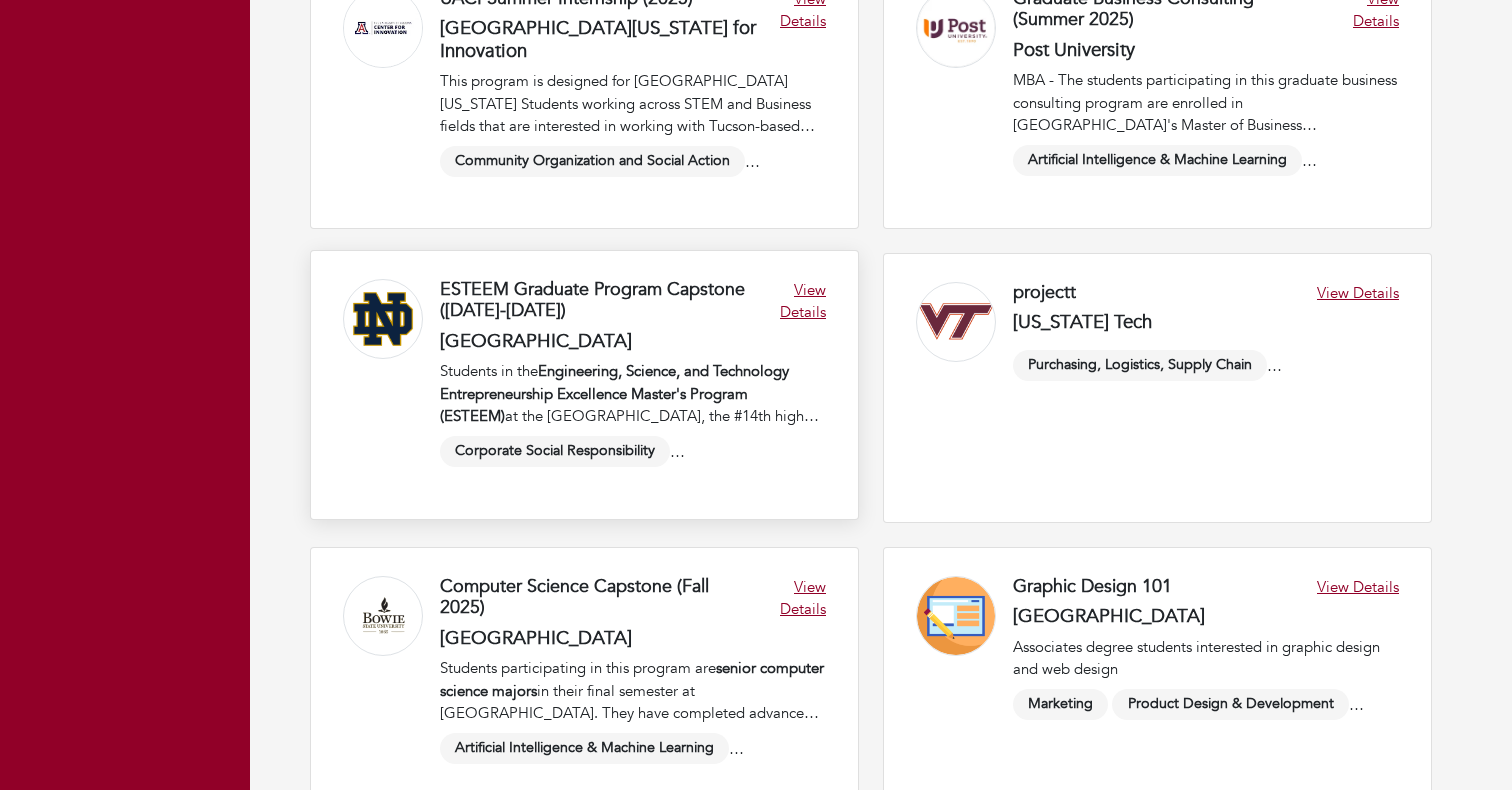 click at bounding box center (584, 385) 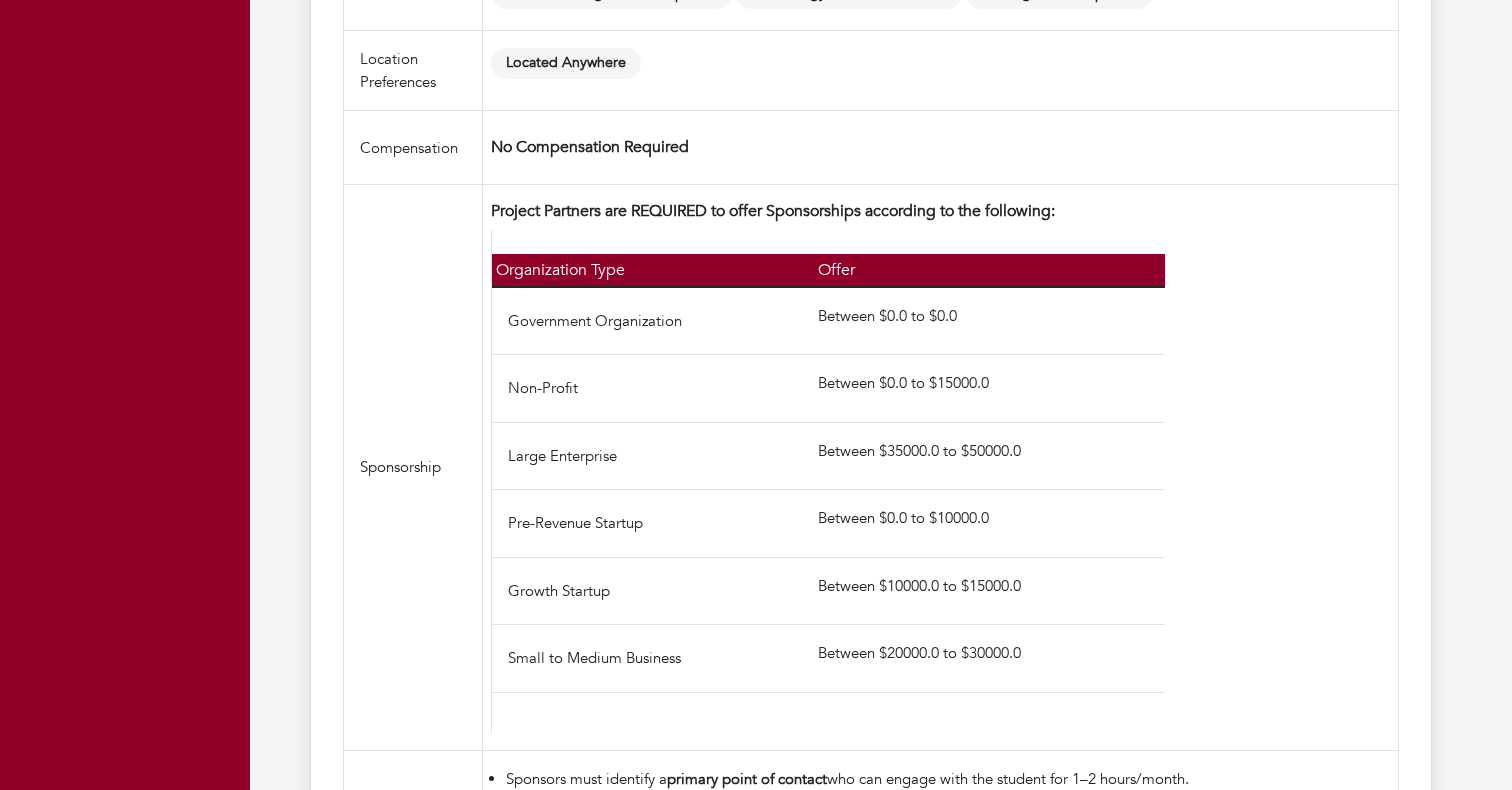 scroll, scrollTop: 2579, scrollLeft: 0, axis: vertical 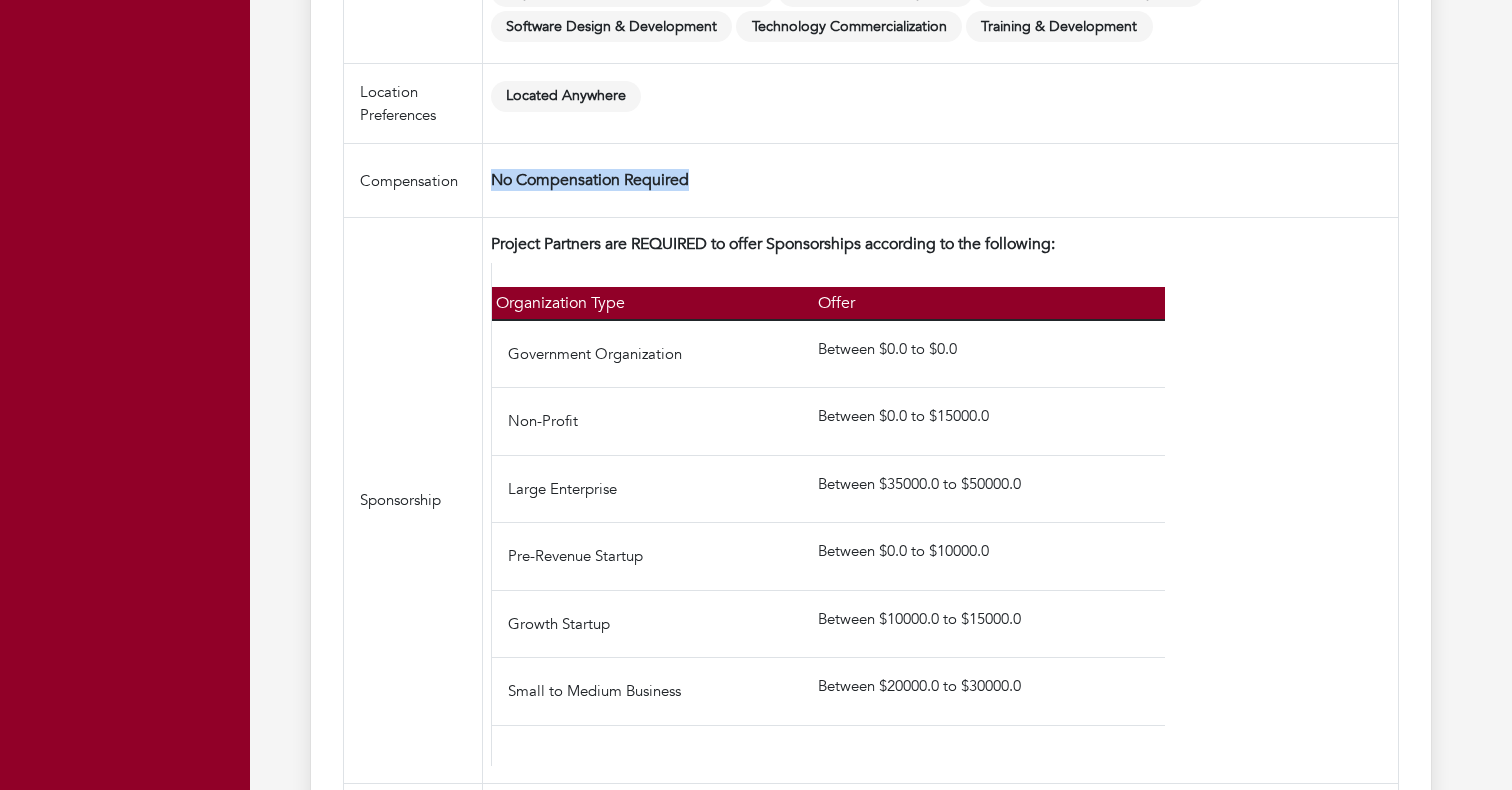 drag, startPoint x: 486, startPoint y: 180, endPoint x: 713, endPoint y: 173, distance: 227.10791 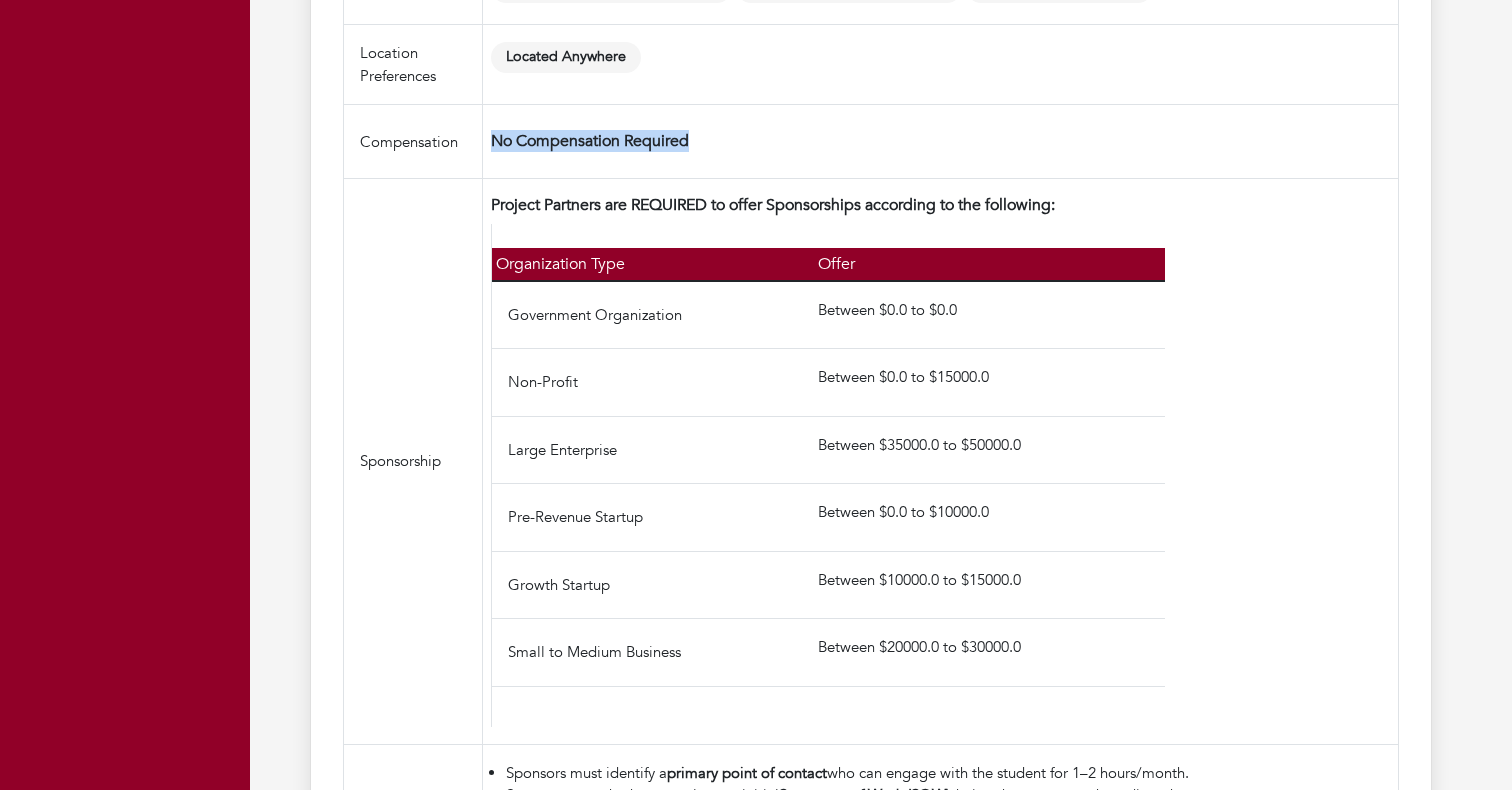 scroll, scrollTop: 2617, scrollLeft: 0, axis: vertical 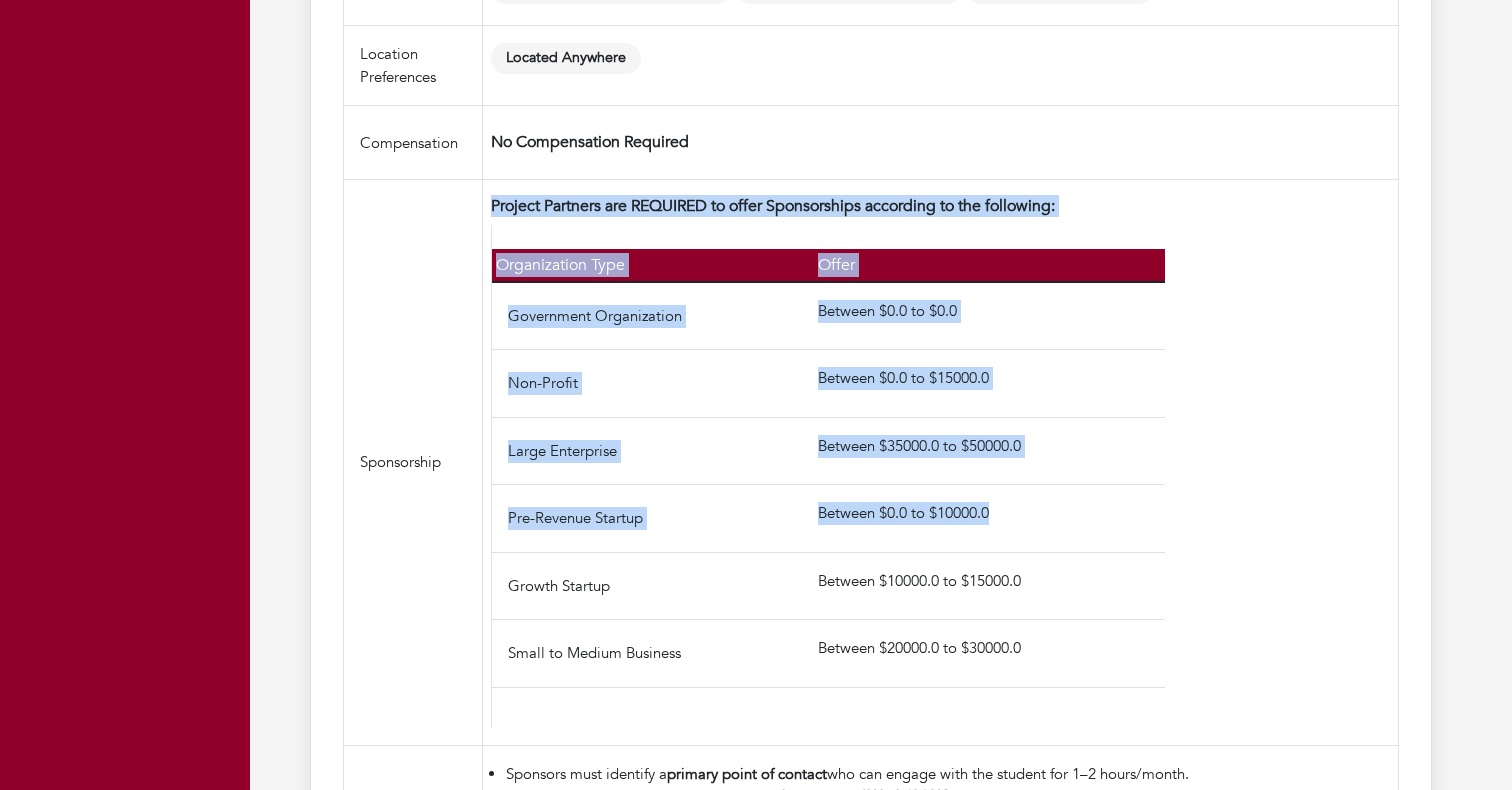 drag, startPoint x: 491, startPoint y: 209, endPoint x: 1032, endPoint y: 521, distance: 624.51984 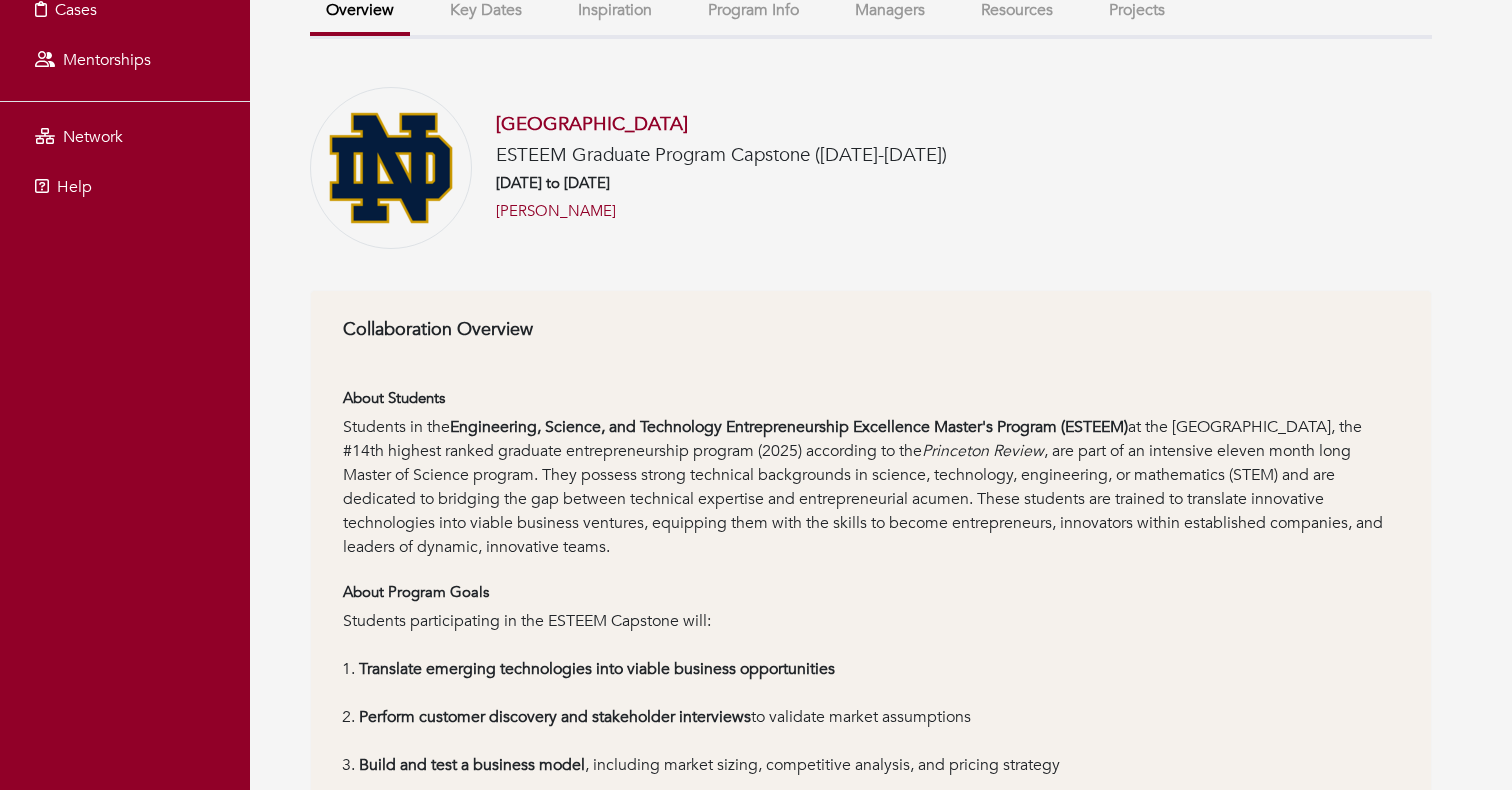 scroll, scrollTop: 0, scrollLeft: 0, axis: both 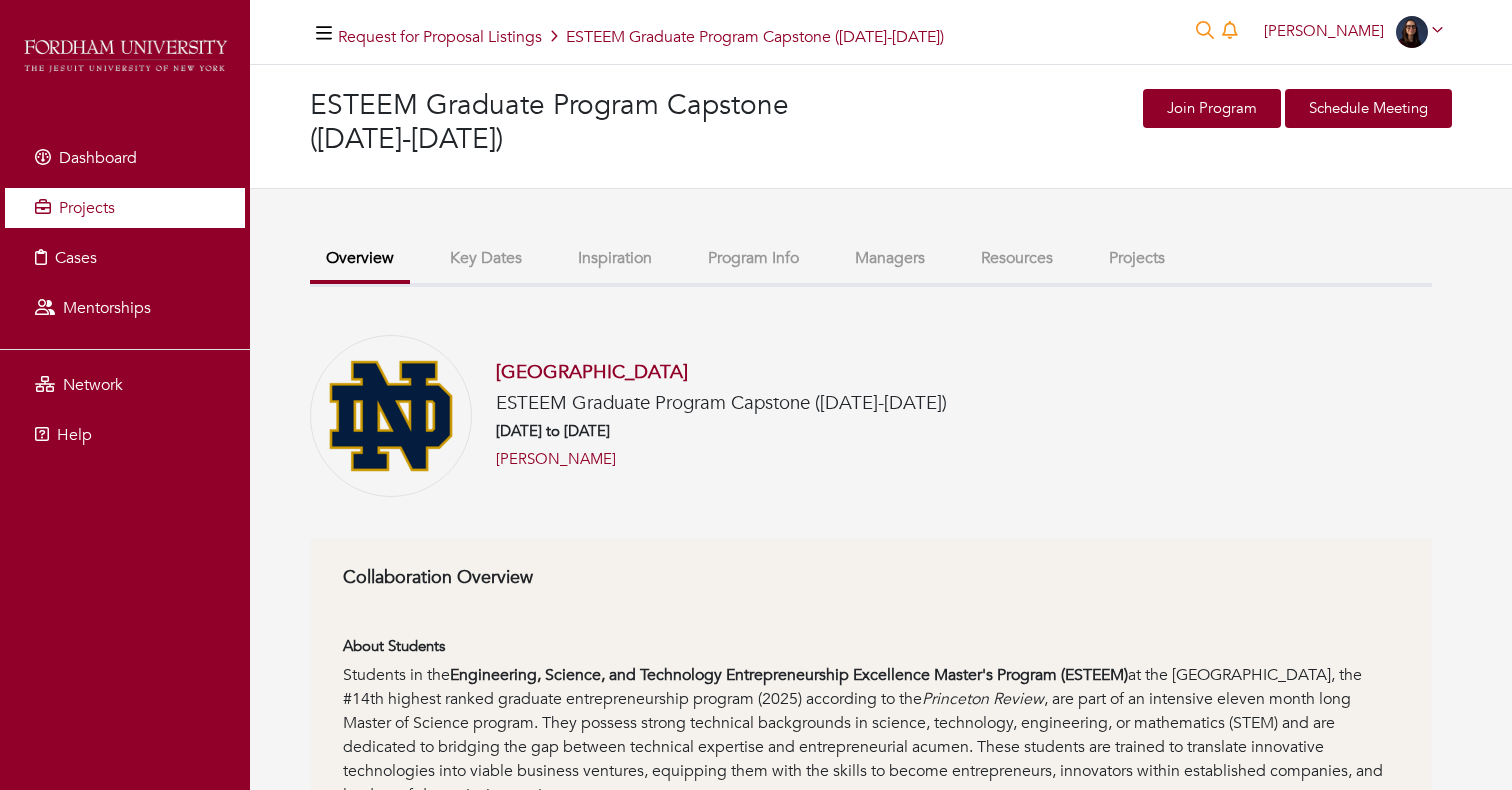 click on "Projects" at bounding box center (125, 208) 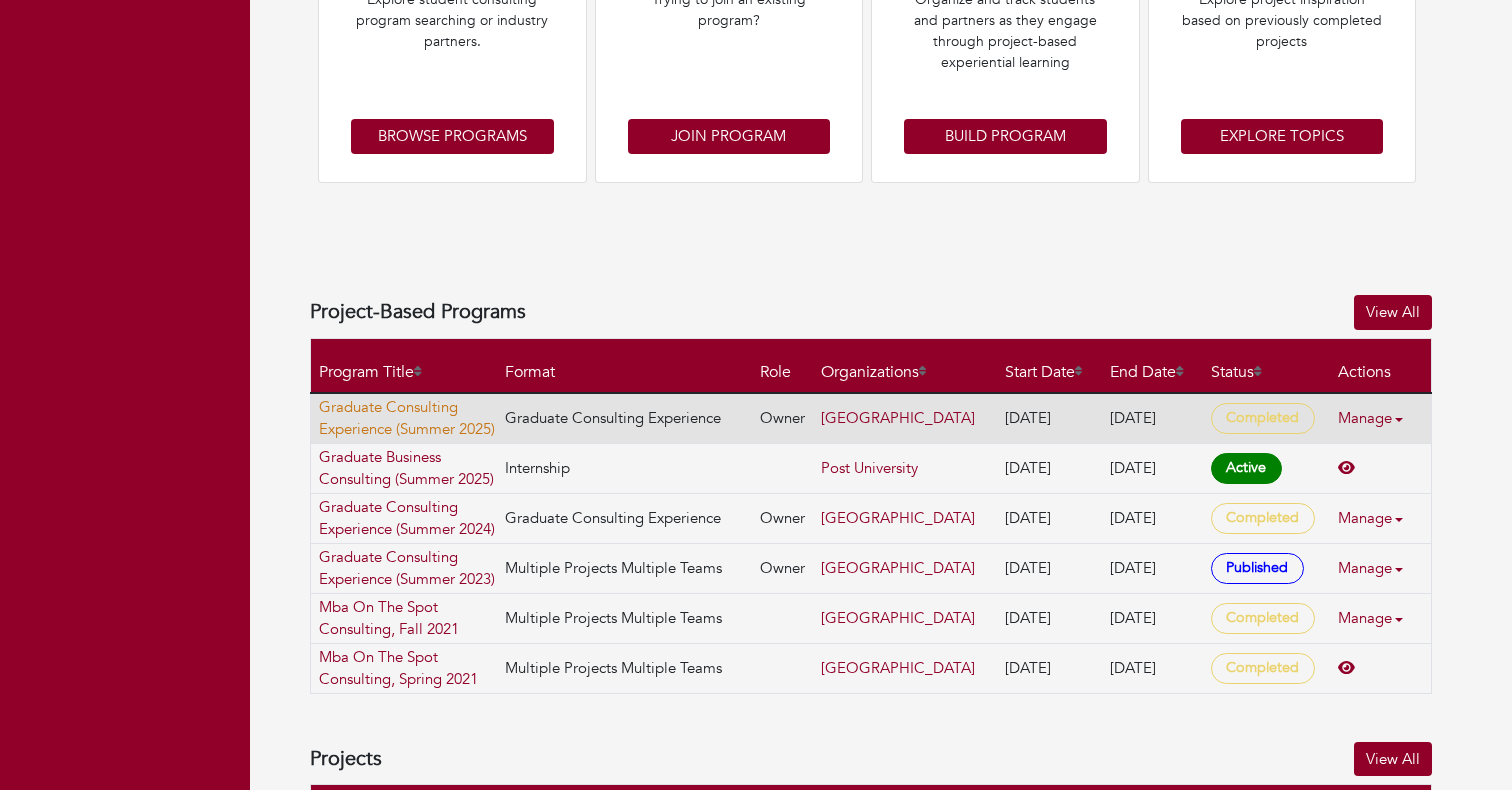 scroll, scrollTop: 498, scrollLeft: 0, axis: vertical 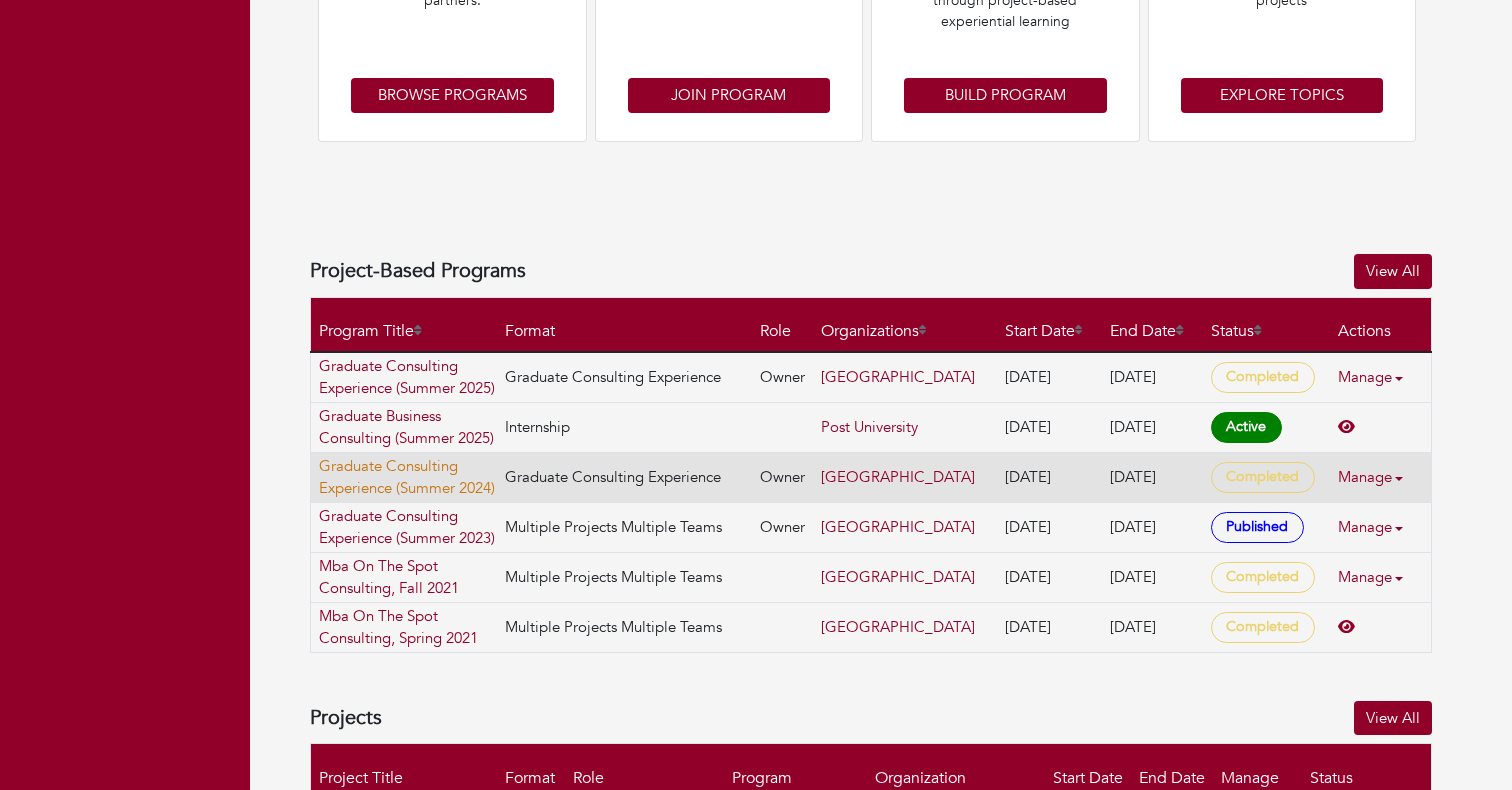 click on "Graduate Consulting Experience (Summer 2024)" at bounding box center [407, 477] 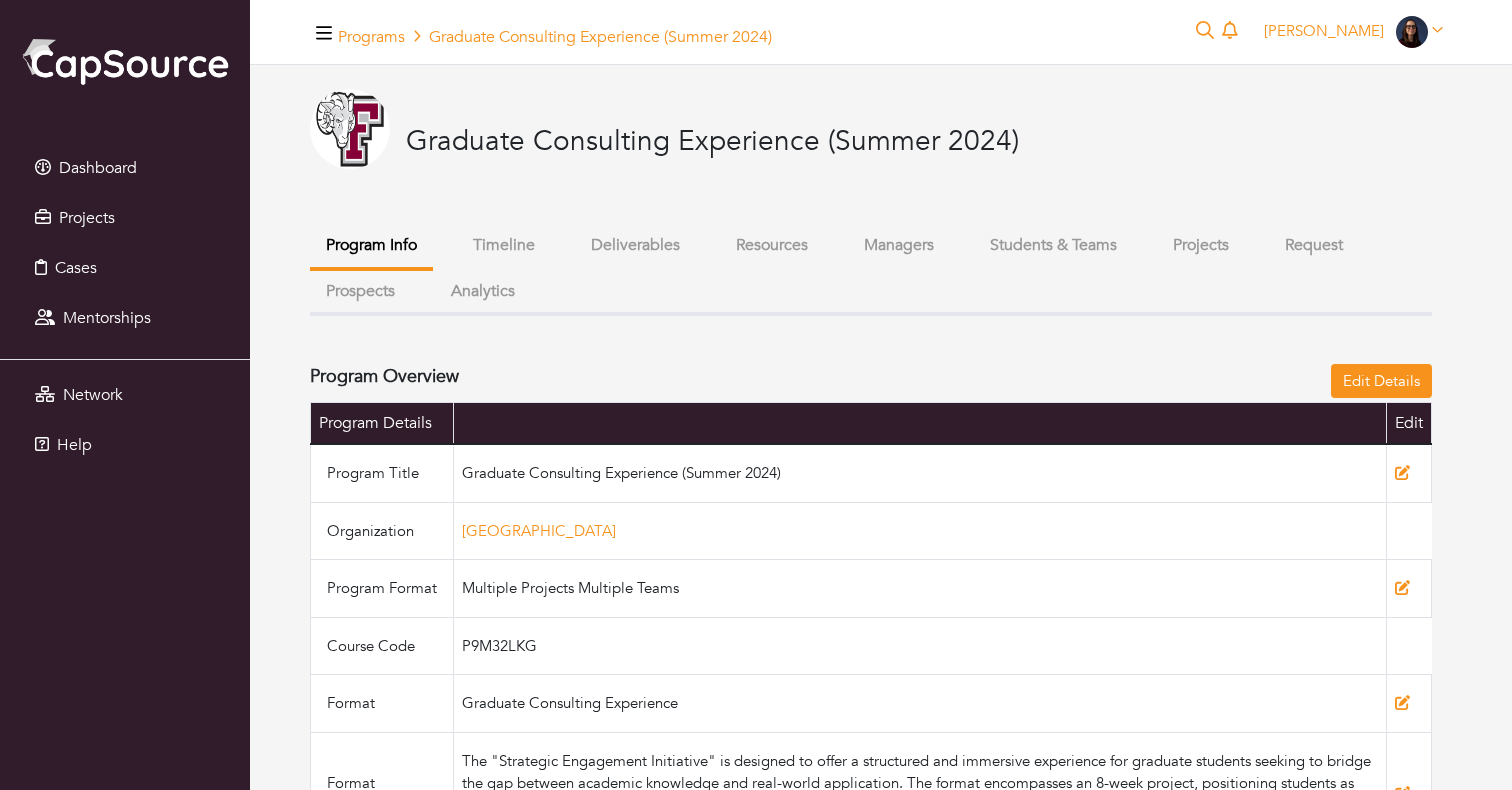 scroll, scrollTop: 0, scrollLeft: 0, axis: both 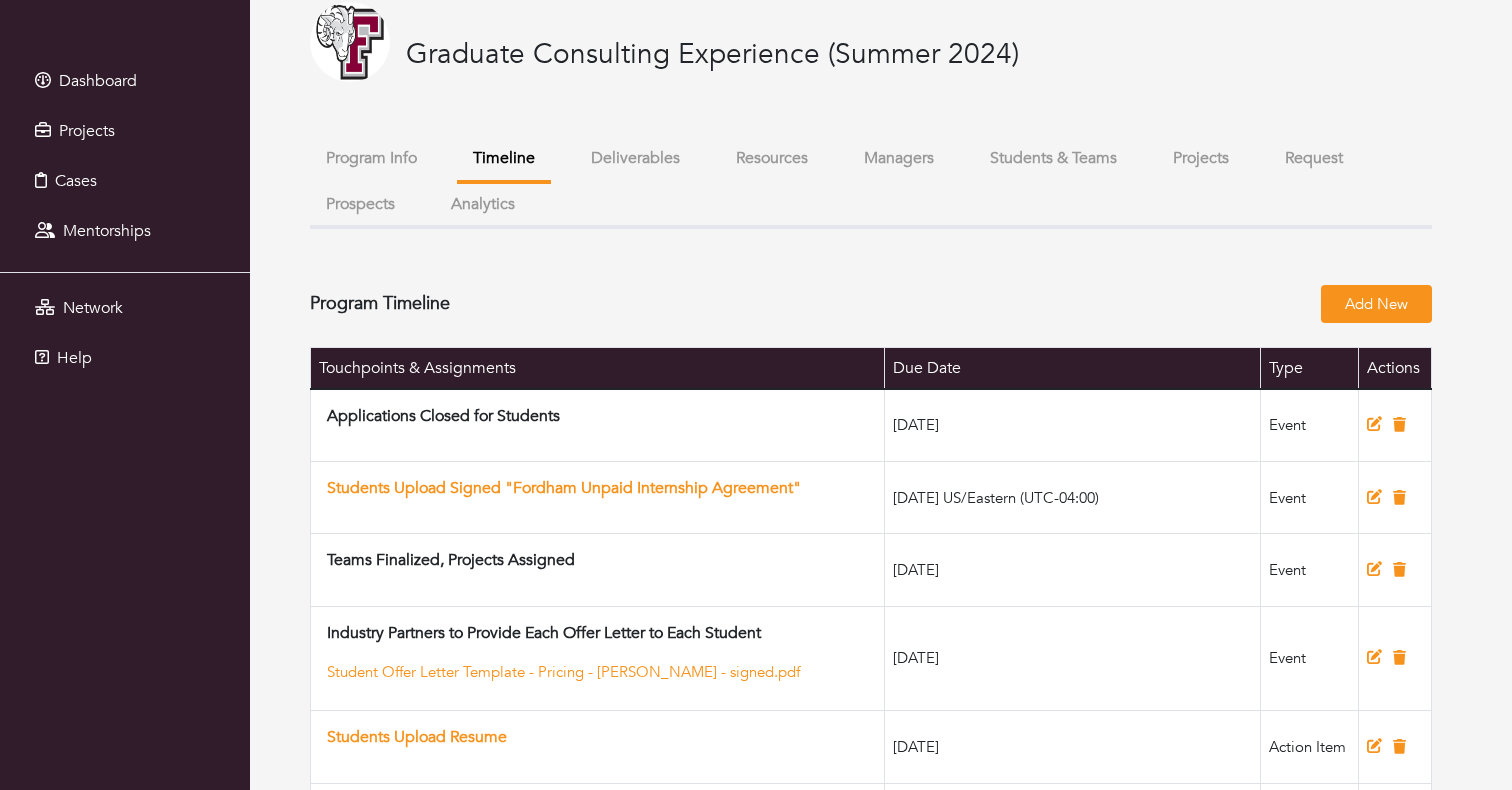 click on "Projects" at bounding box center (1201, 158) 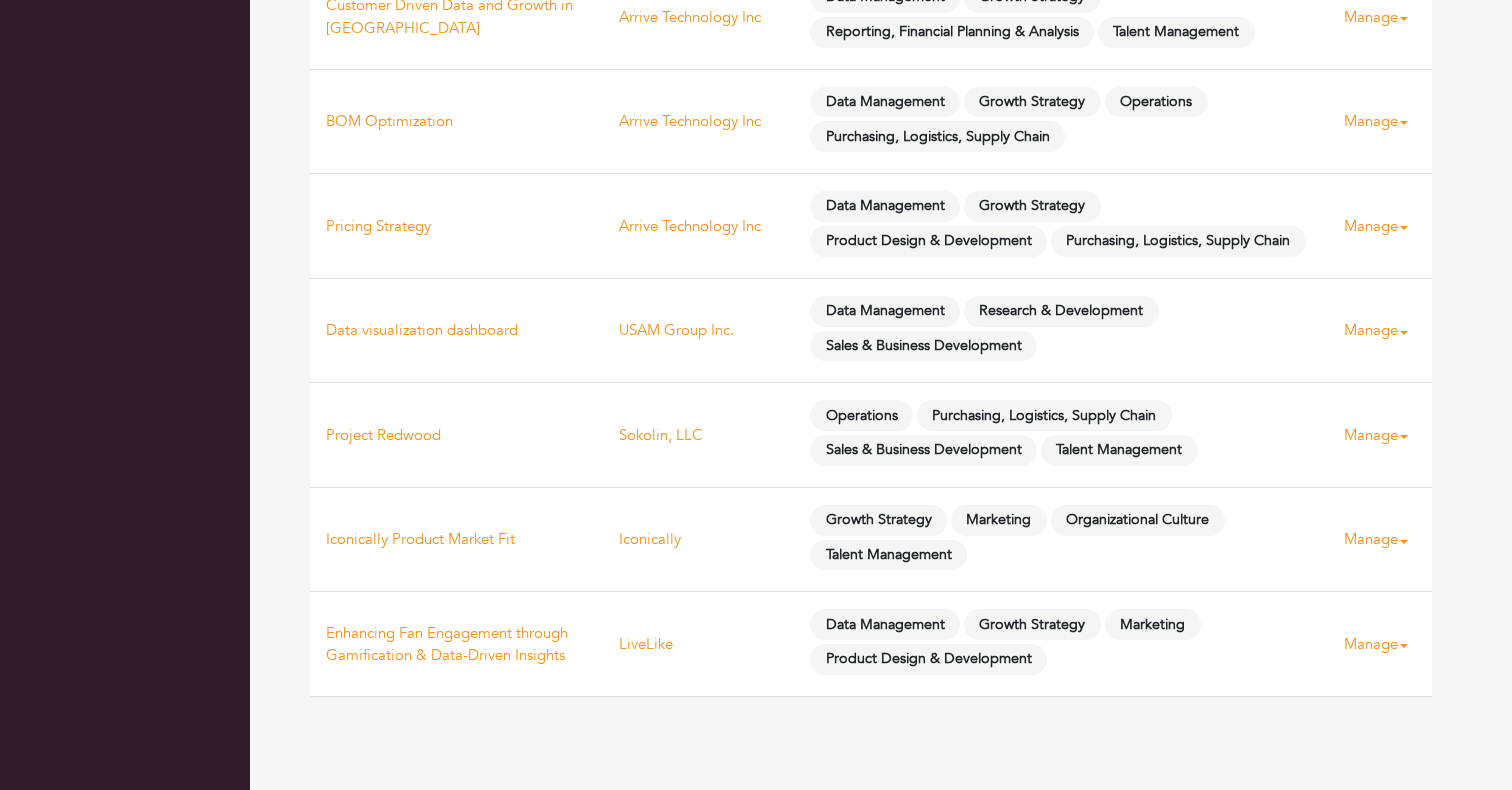 scroll, scrollTop: 1926, scrollLeft: 0, axis: vertical 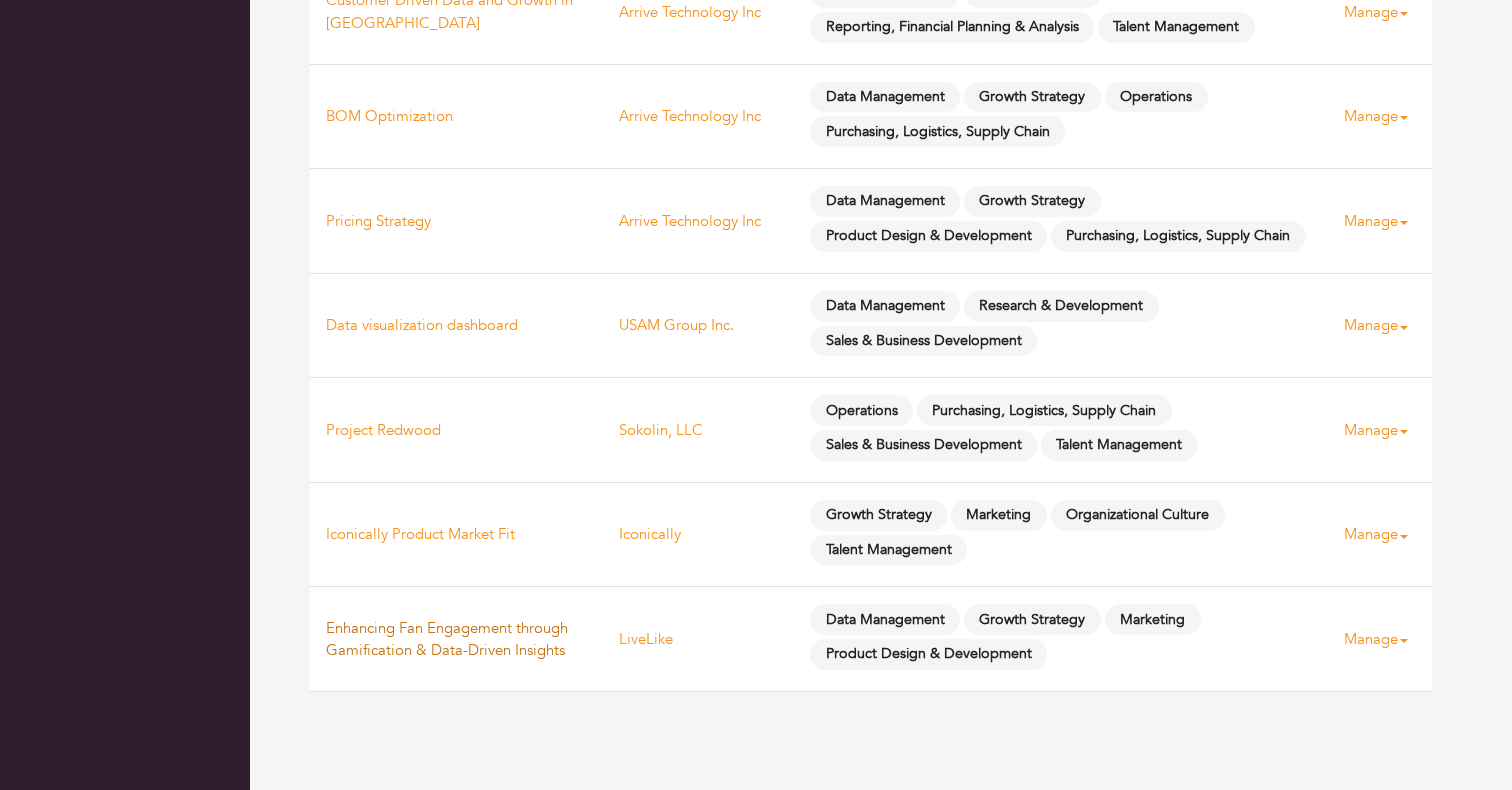 click on "Enhancing Fan Engagement through Gamification & Data-Driven Insights" at bounding box center (447, 639) 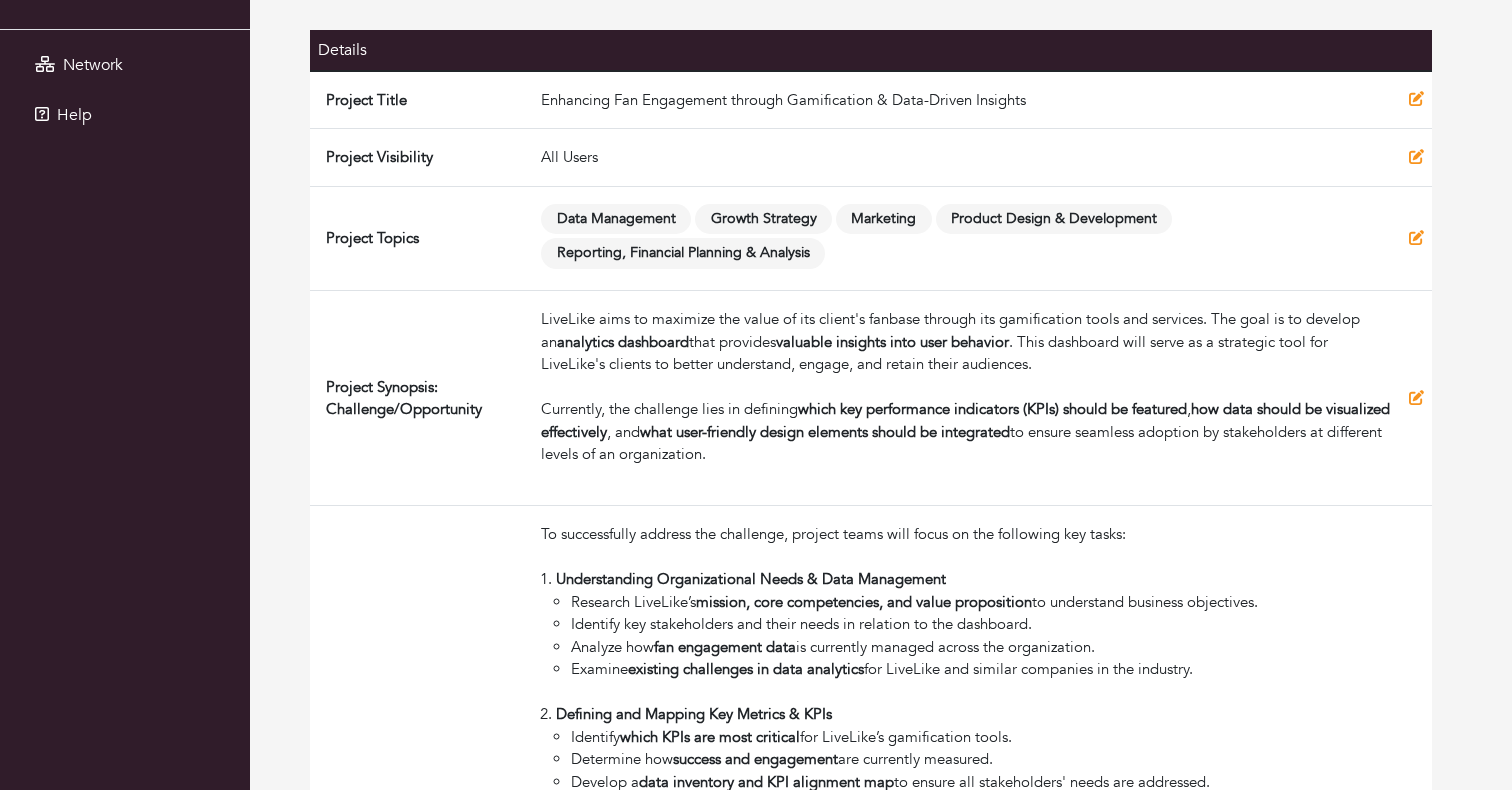 scroll, scrollTop: 327, scrollLeft: 0, axis: vertical 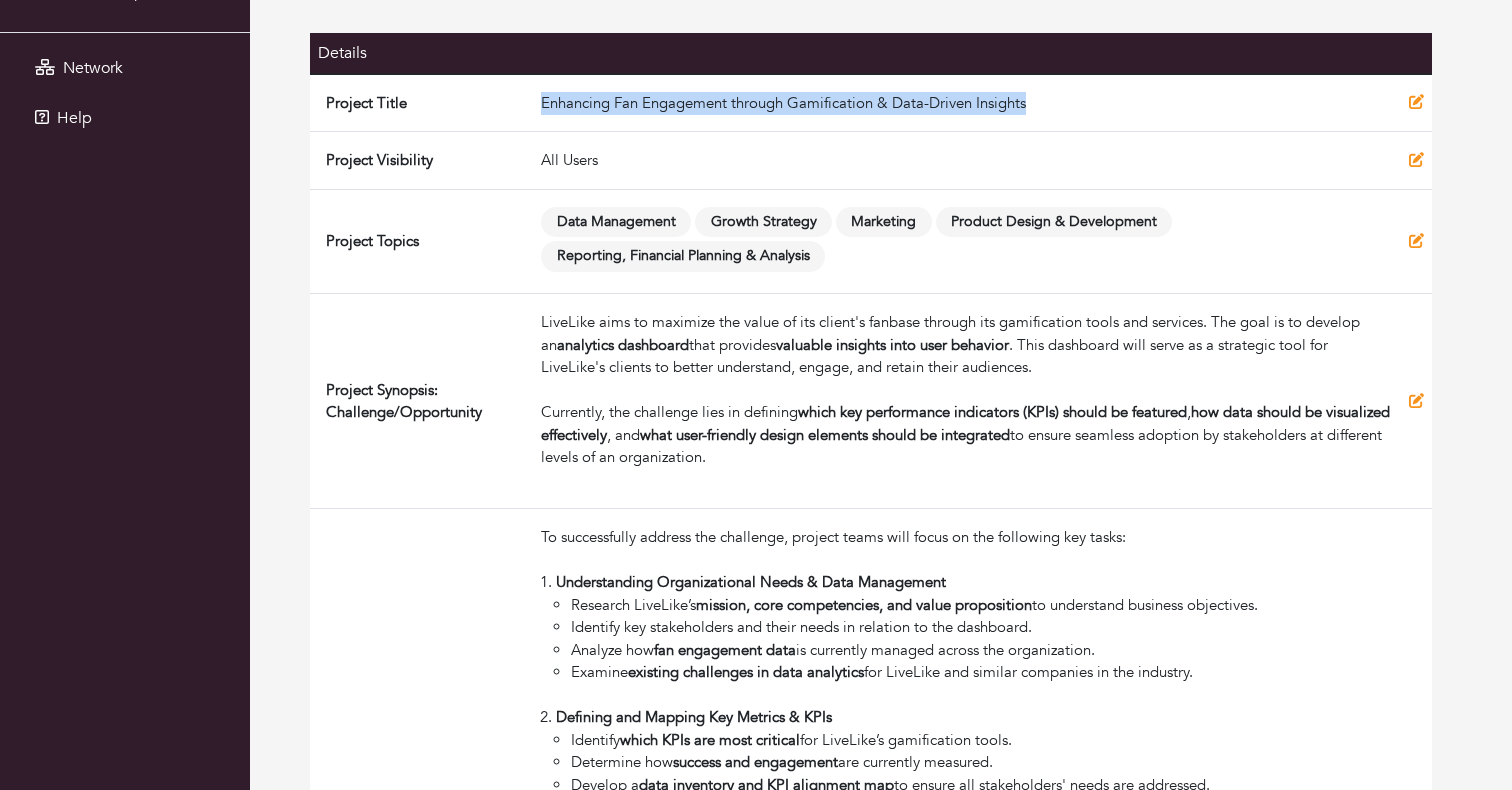 drag, startPoint x: 542, startPoint y: 107, endPoint x: 1245, endPoint y: 96, distance: 703.08606 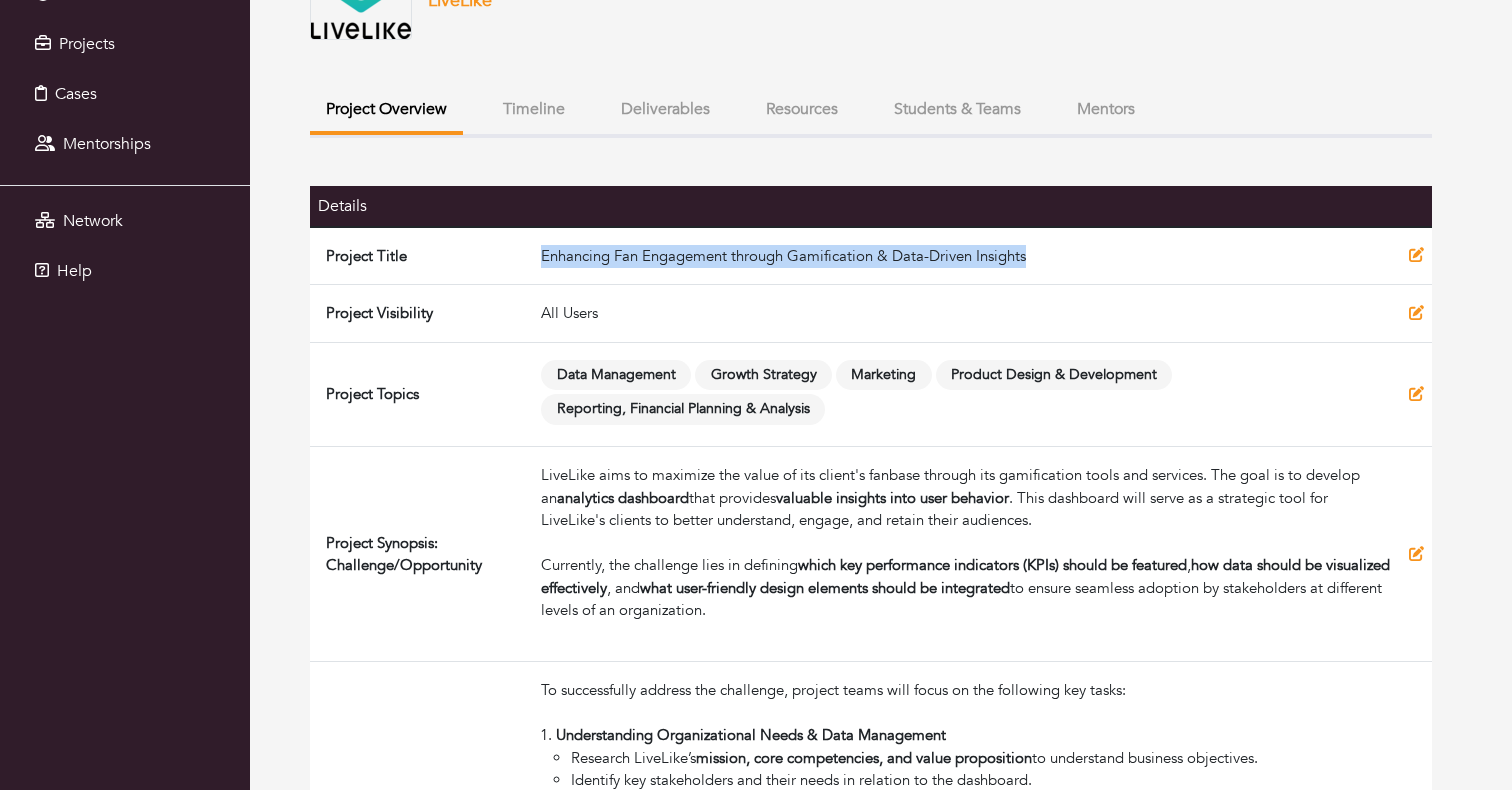 scroll, scrollTop: 107, scrollLeft: 0, axis: vertical 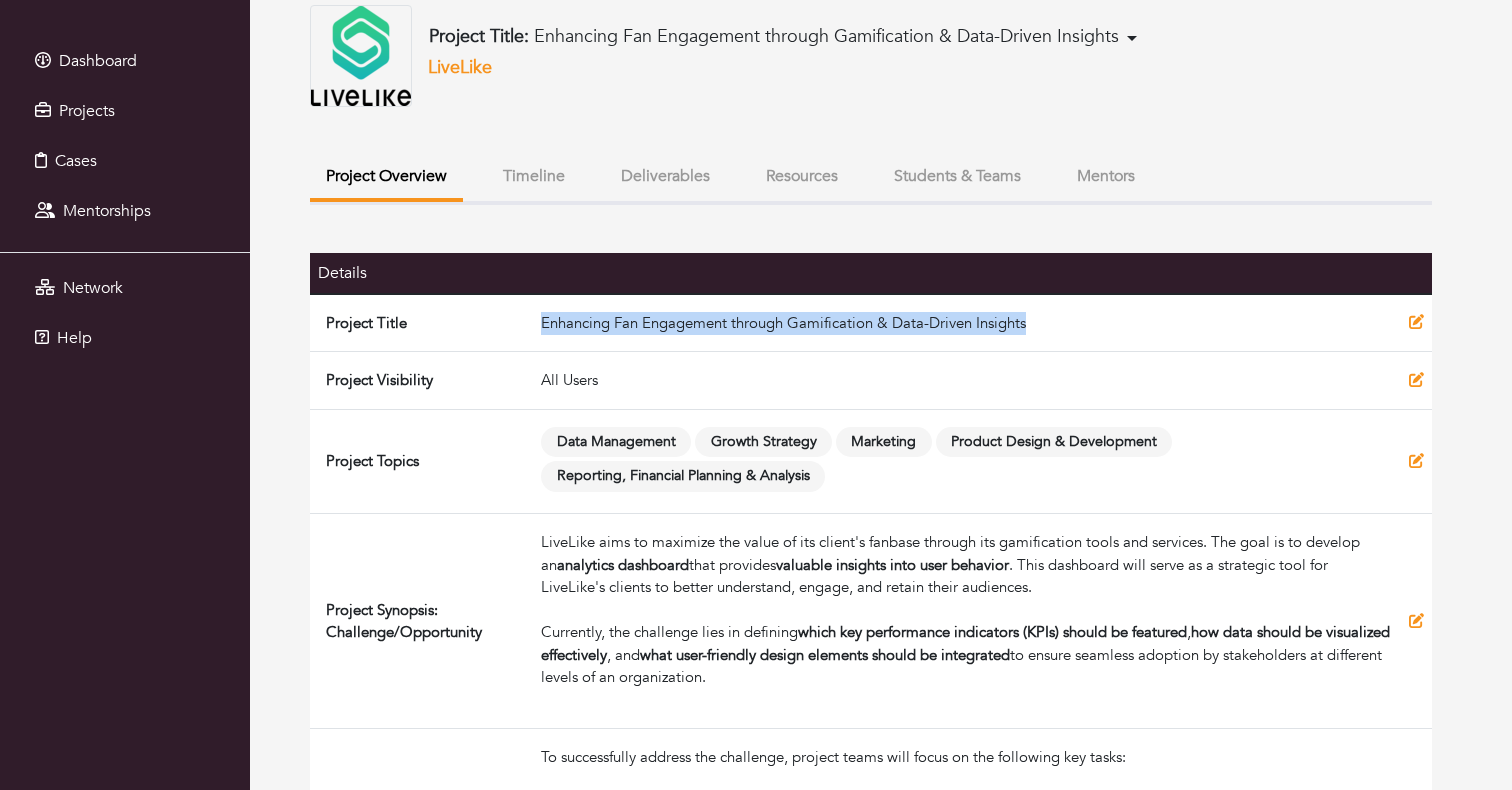 click on "Resources" at bounding box center (802, 176) 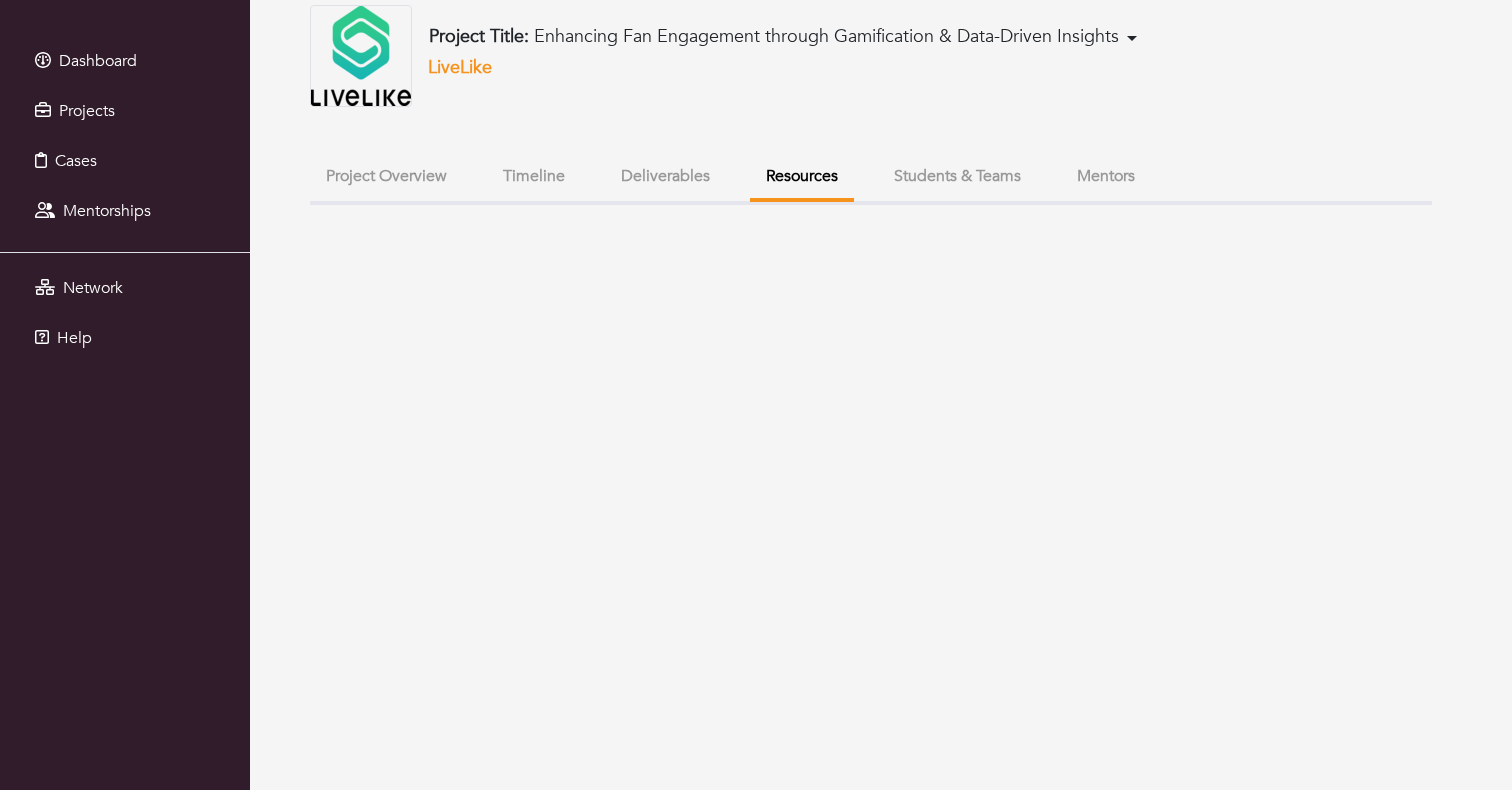 scroll, scrollTop: 0, scrollLeft: 0, axis: both 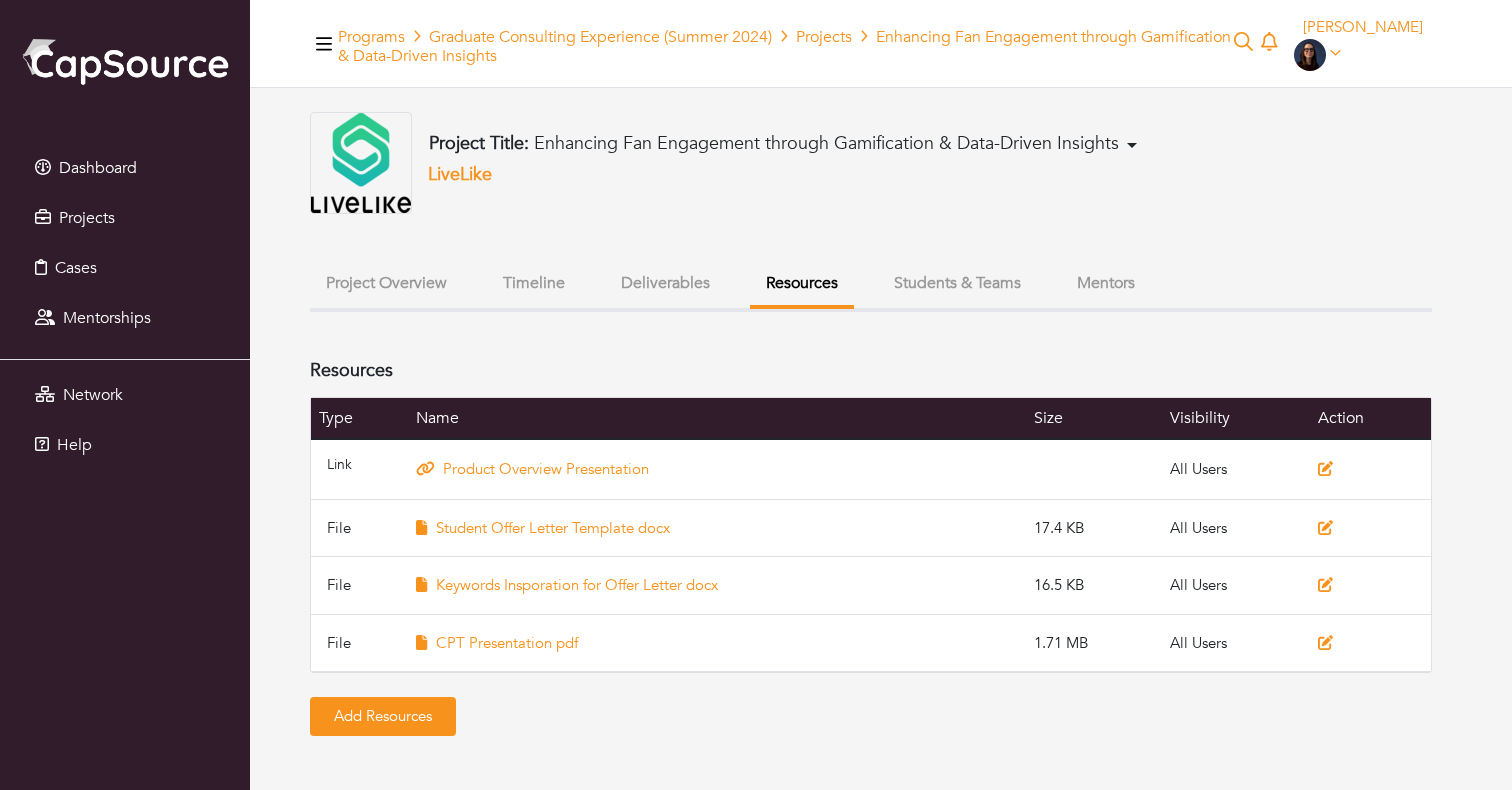 click on "Deliverables" at bounding box center [665, 283] 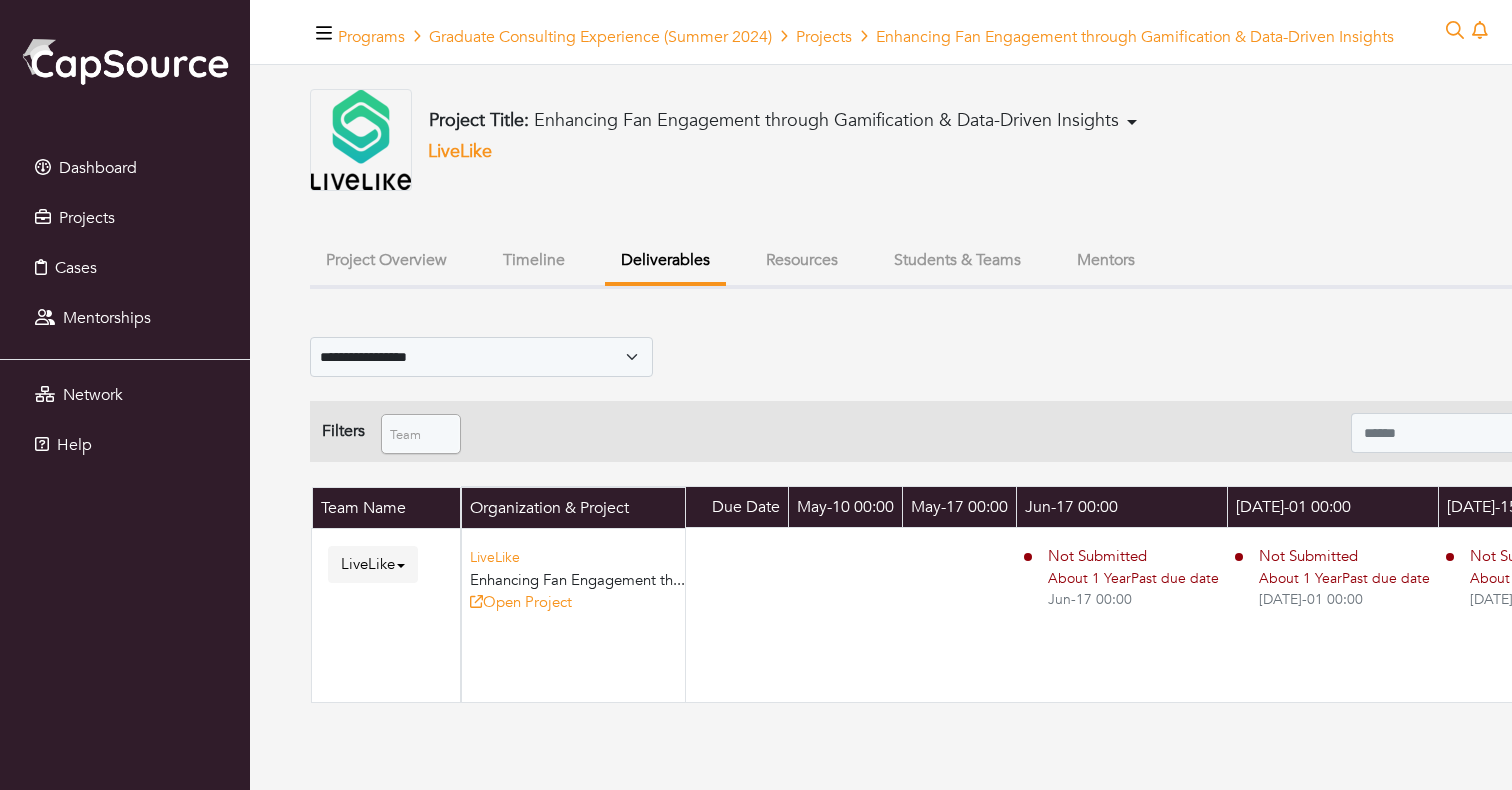 click on "Timeline" at bounding box center [534, 260] 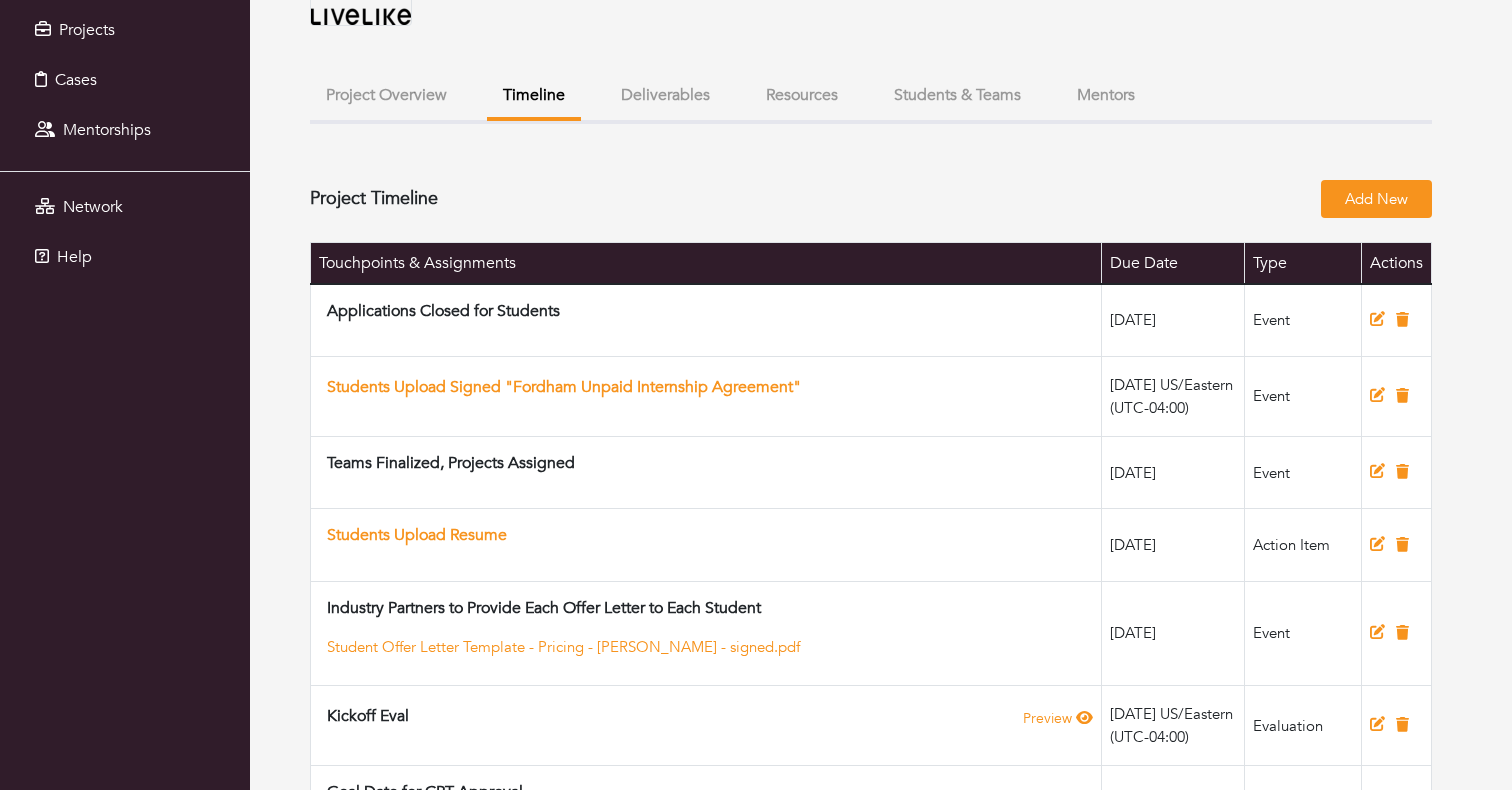 scroll, scrollTop: 253, scrollLeft: 0, axis: vertical 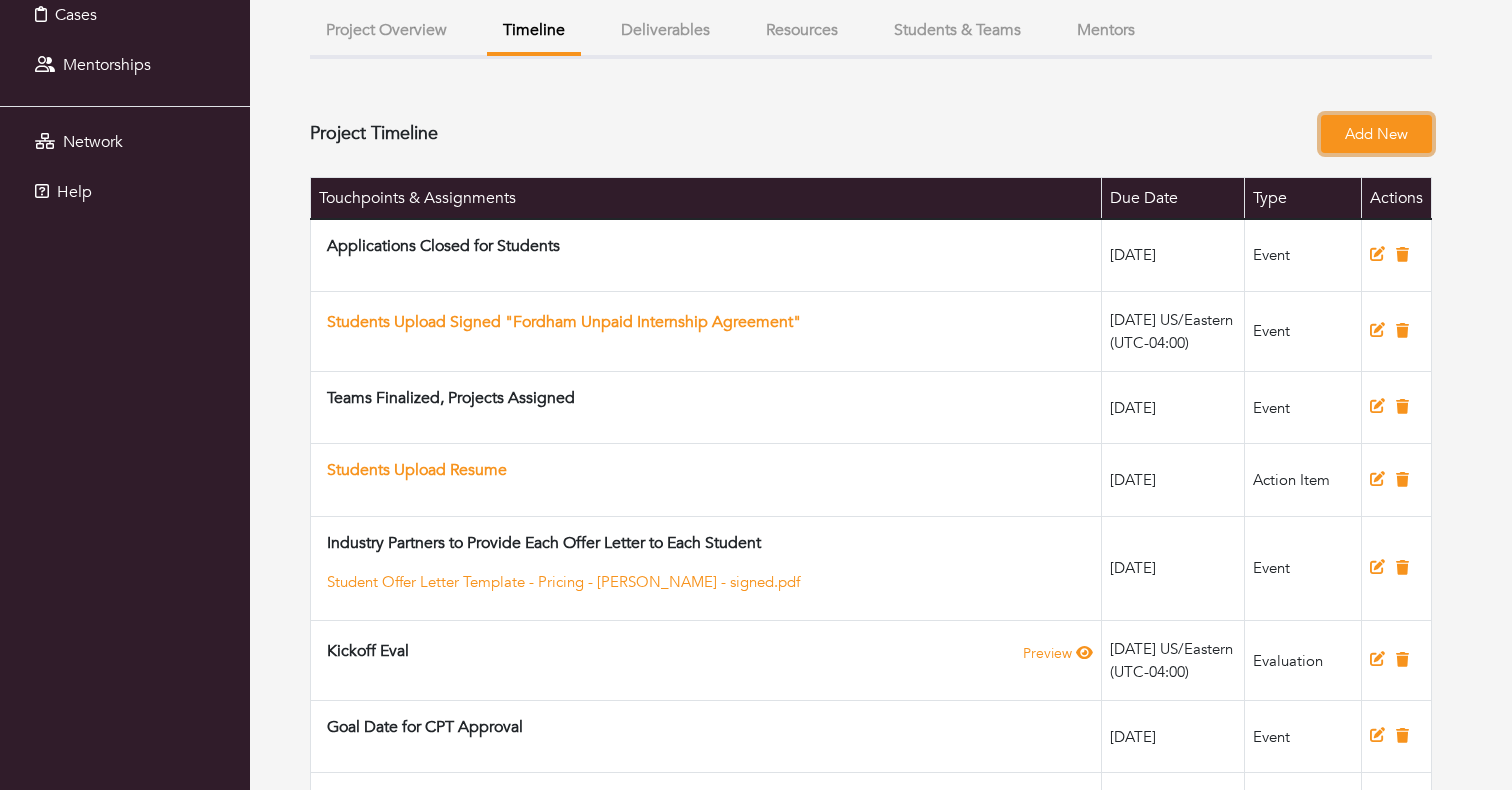 click on "Add New" at bounding box center (1376, 134) 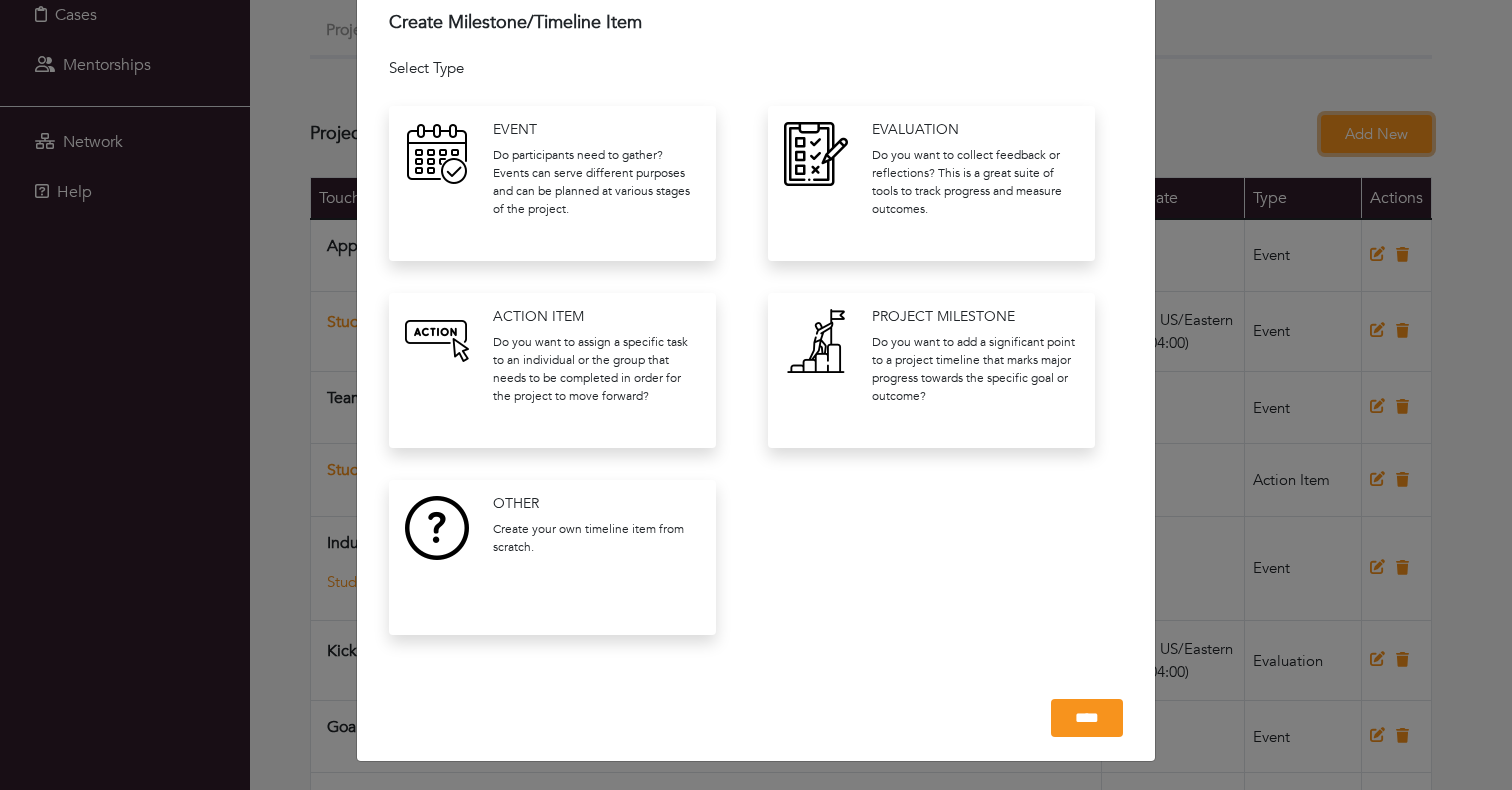 scroll, scrollTop: 0, scrollLeft: 0, axis: both 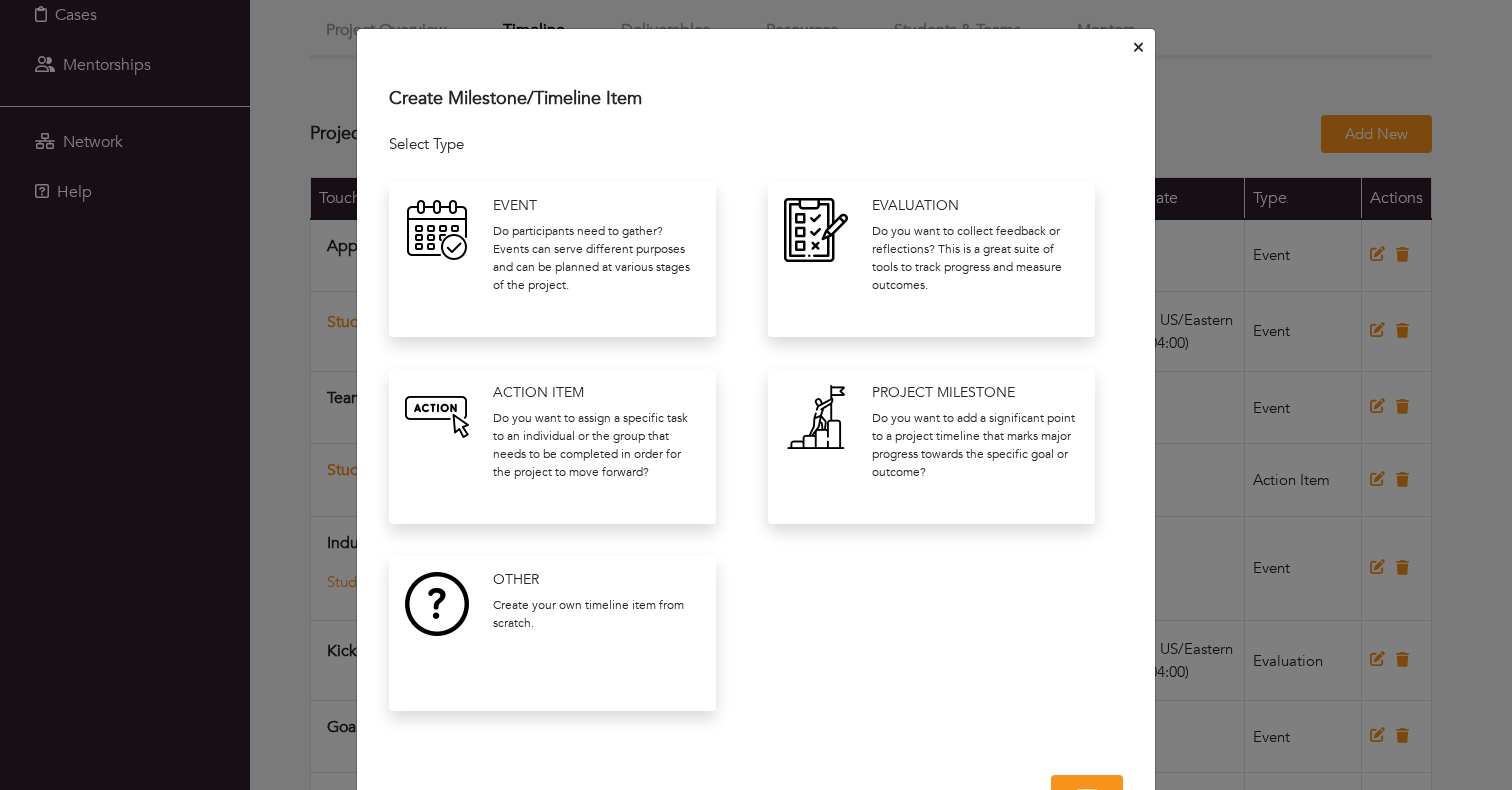 click 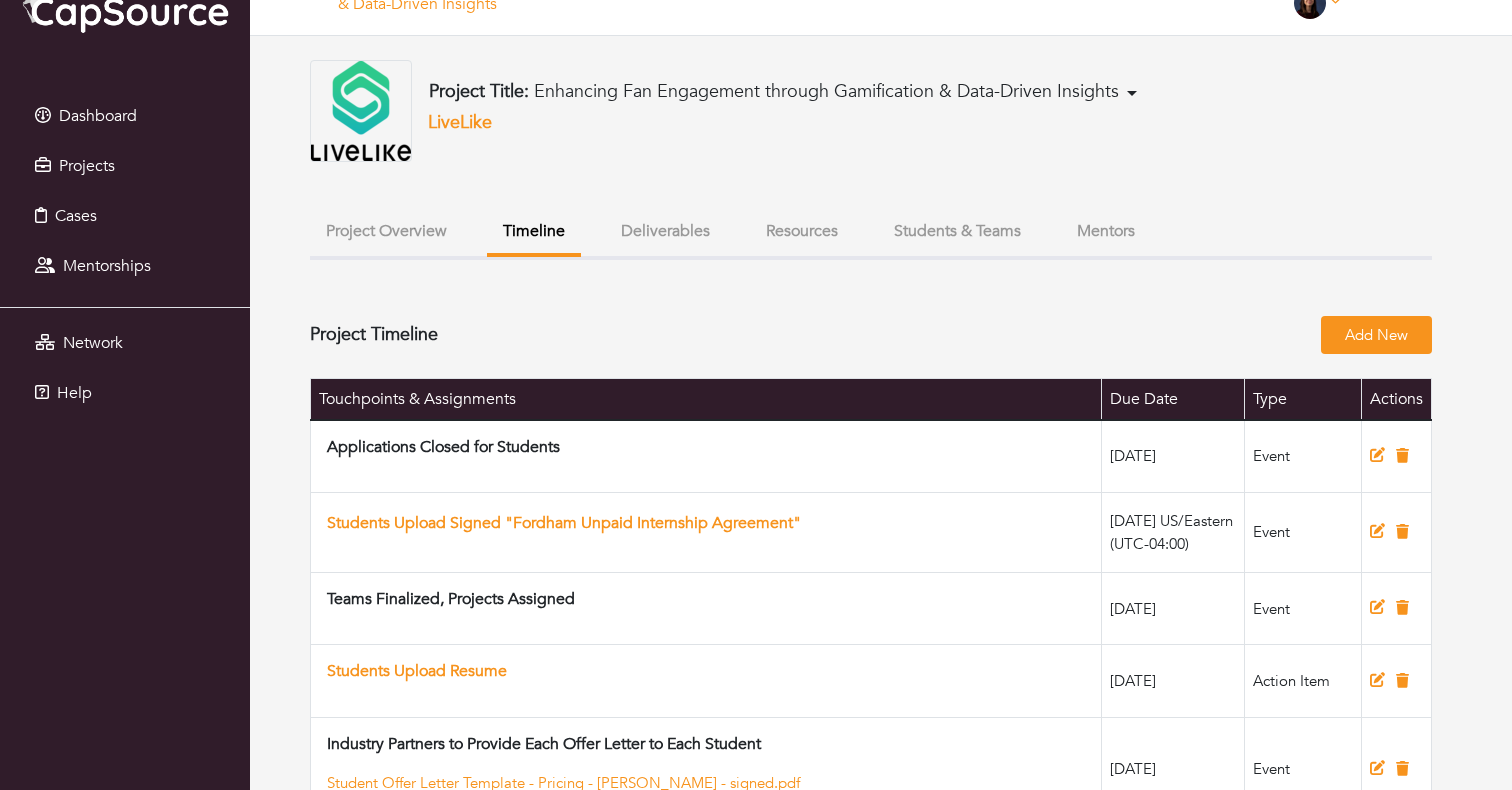 scroll, scrollTop: 0, scrollLeft: 0, axis: both 